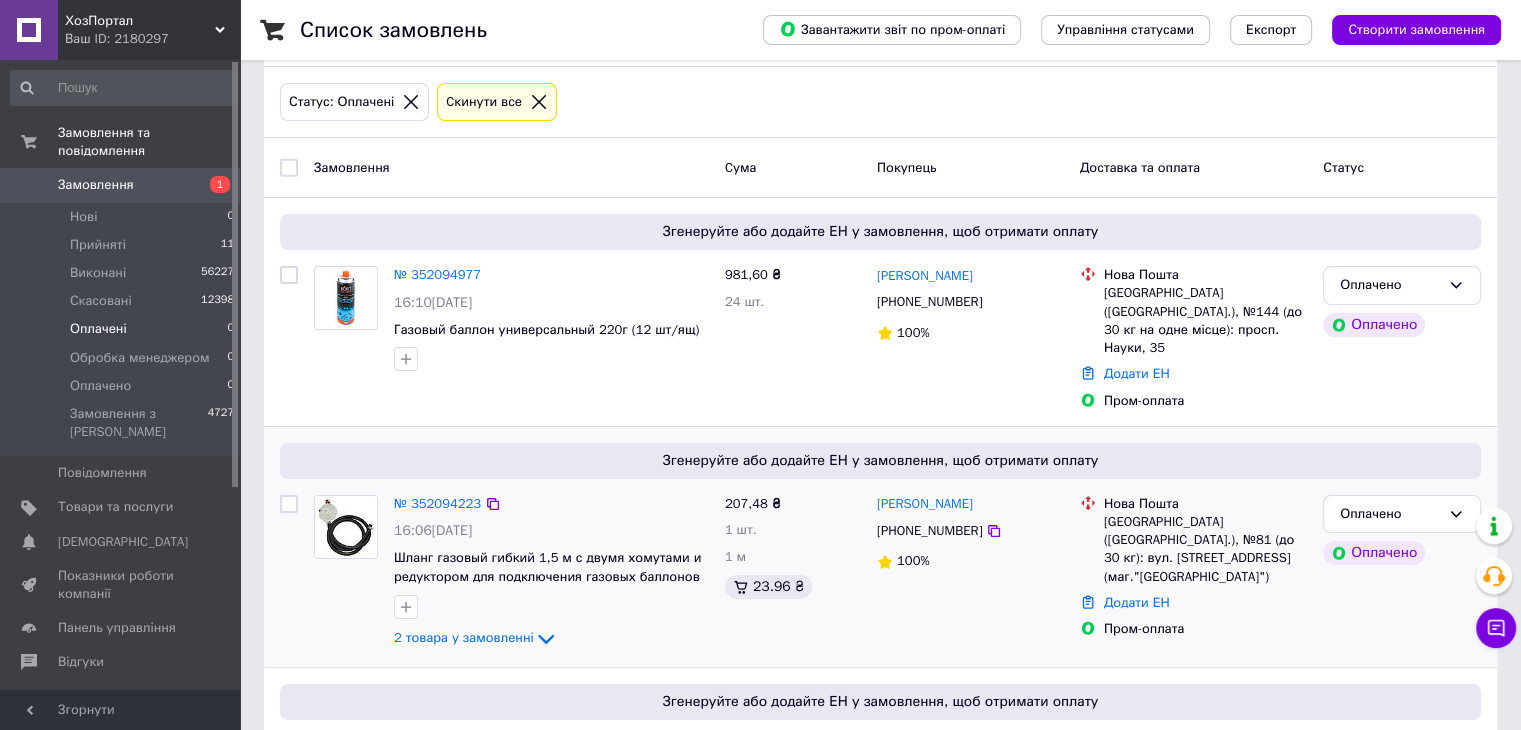 scroll, scrollTop: 220, scrollLeft: 0, axis: vertical 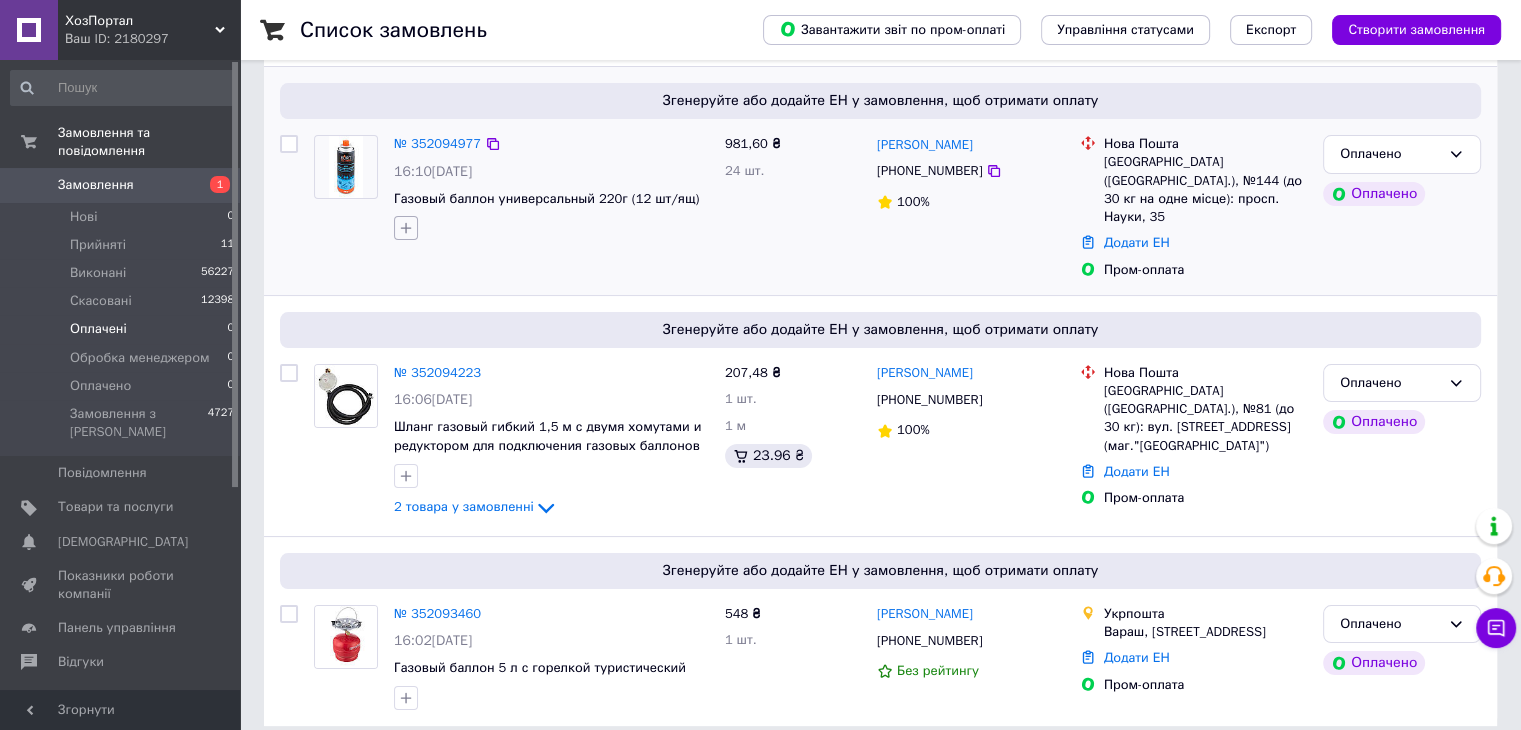 click 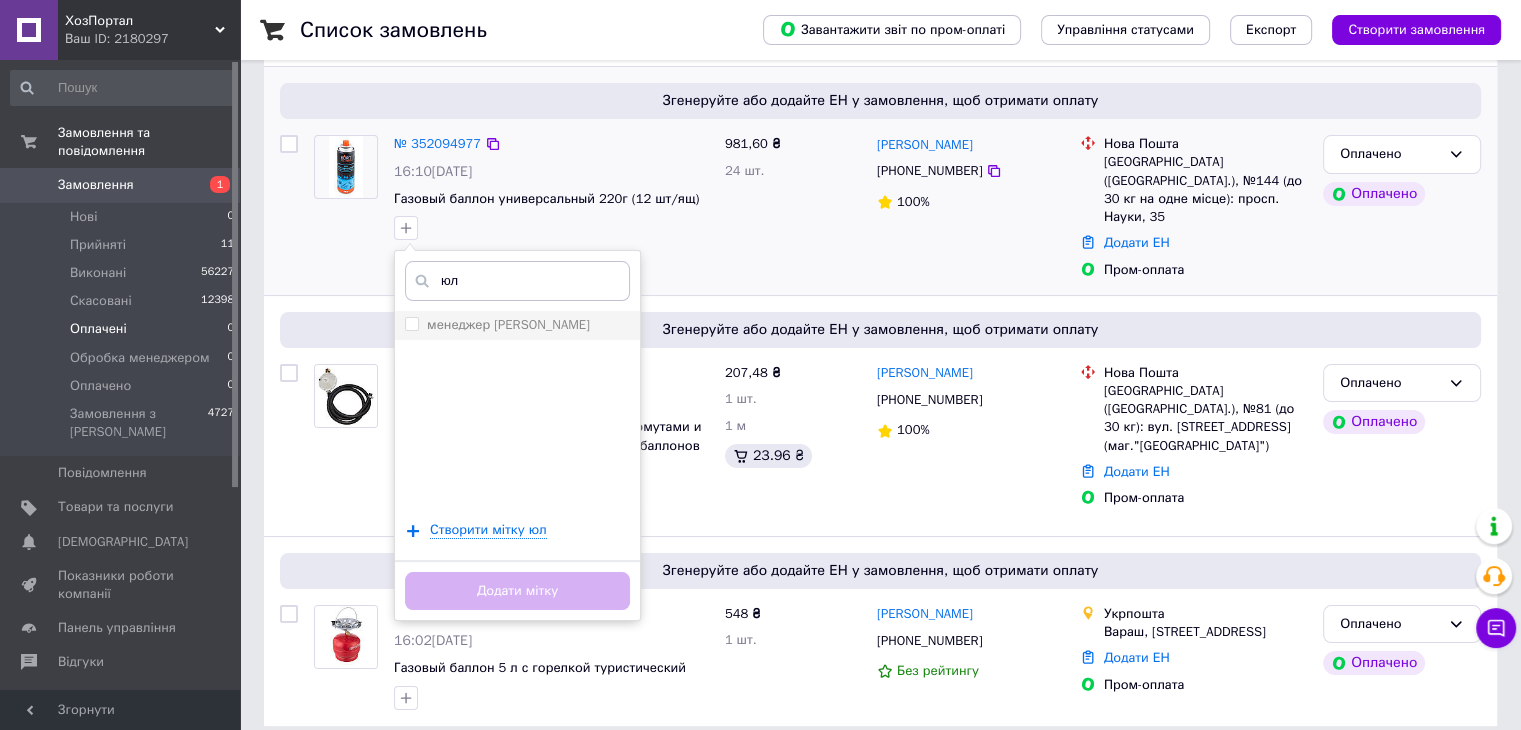 type on "юл" 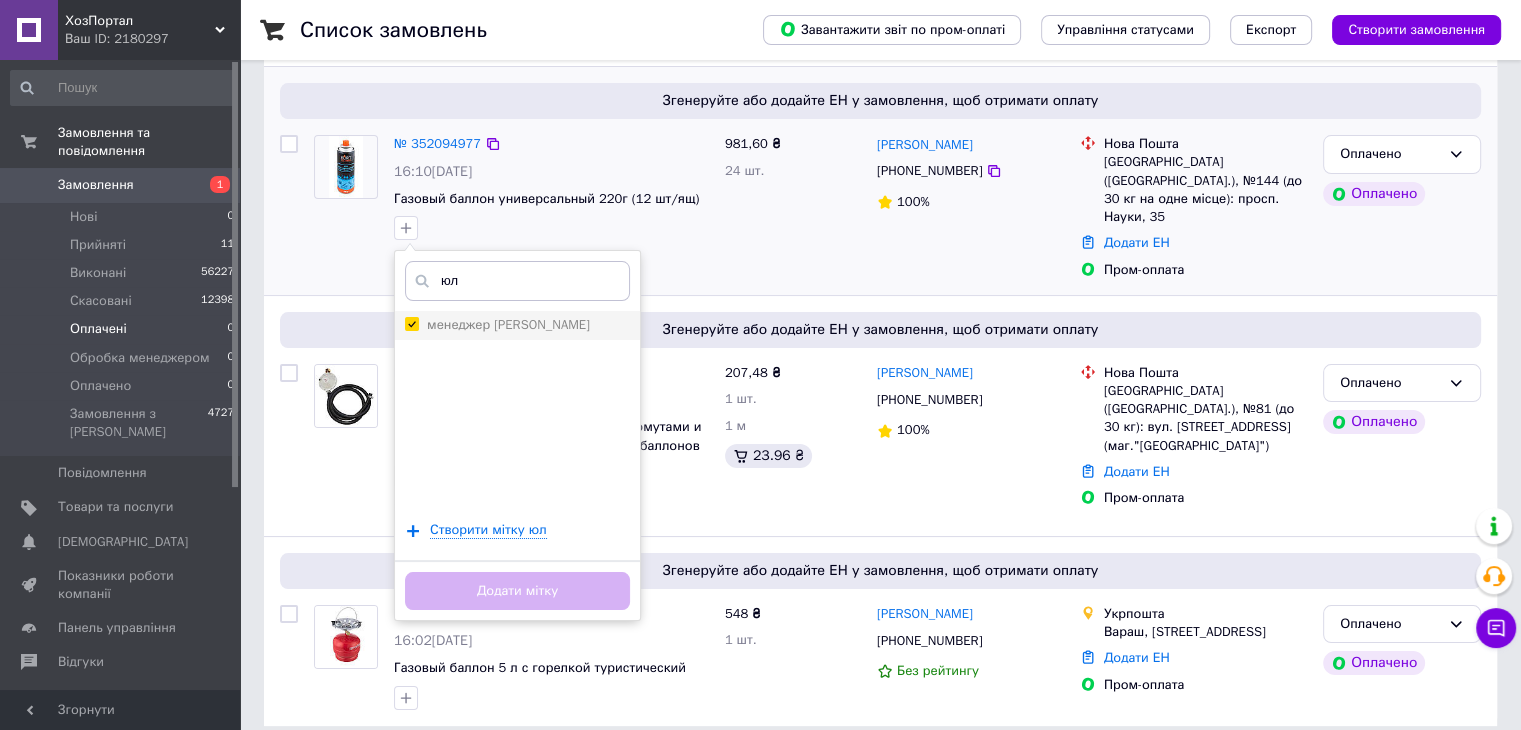 checkbox on "true" 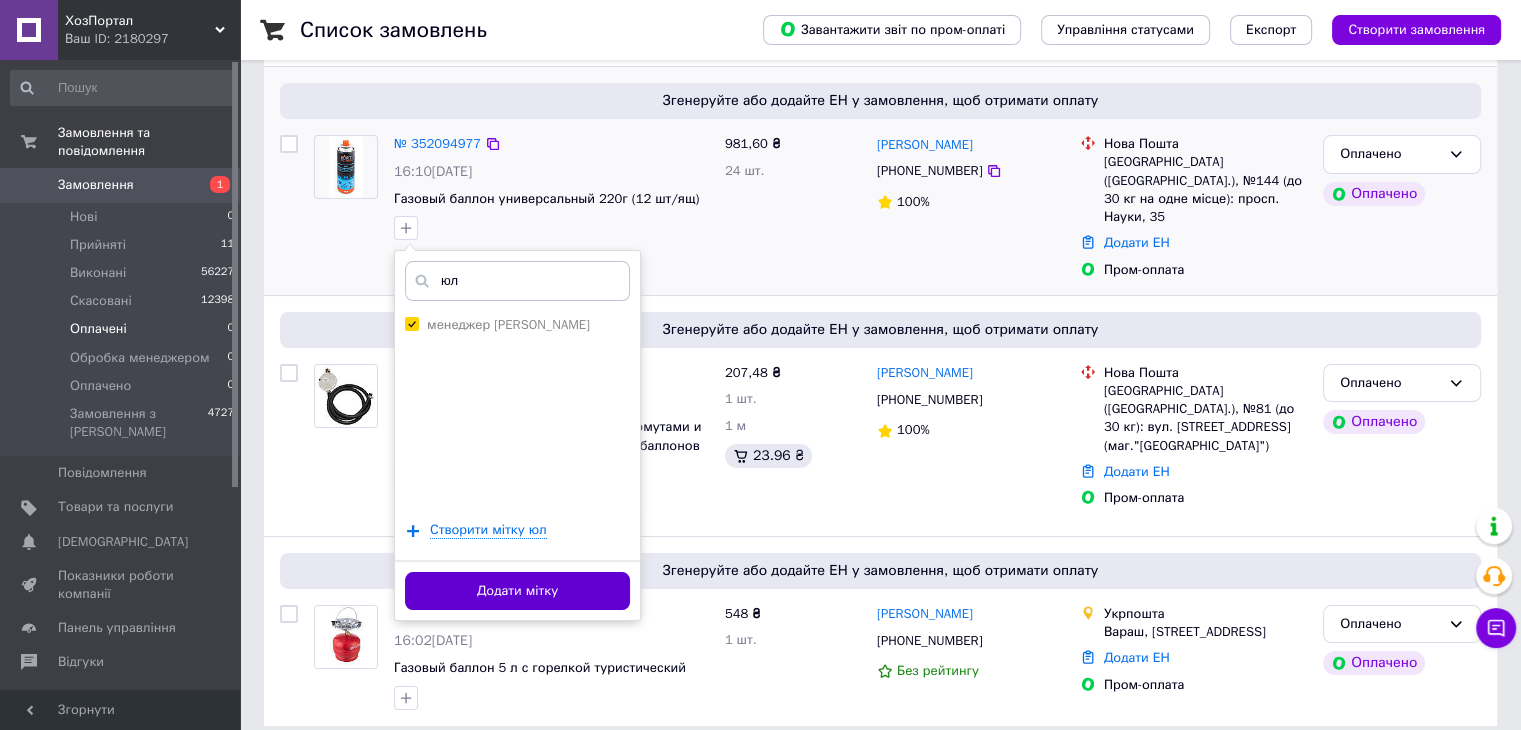 click on "Додати мітку" at bounding box center [517, 591] 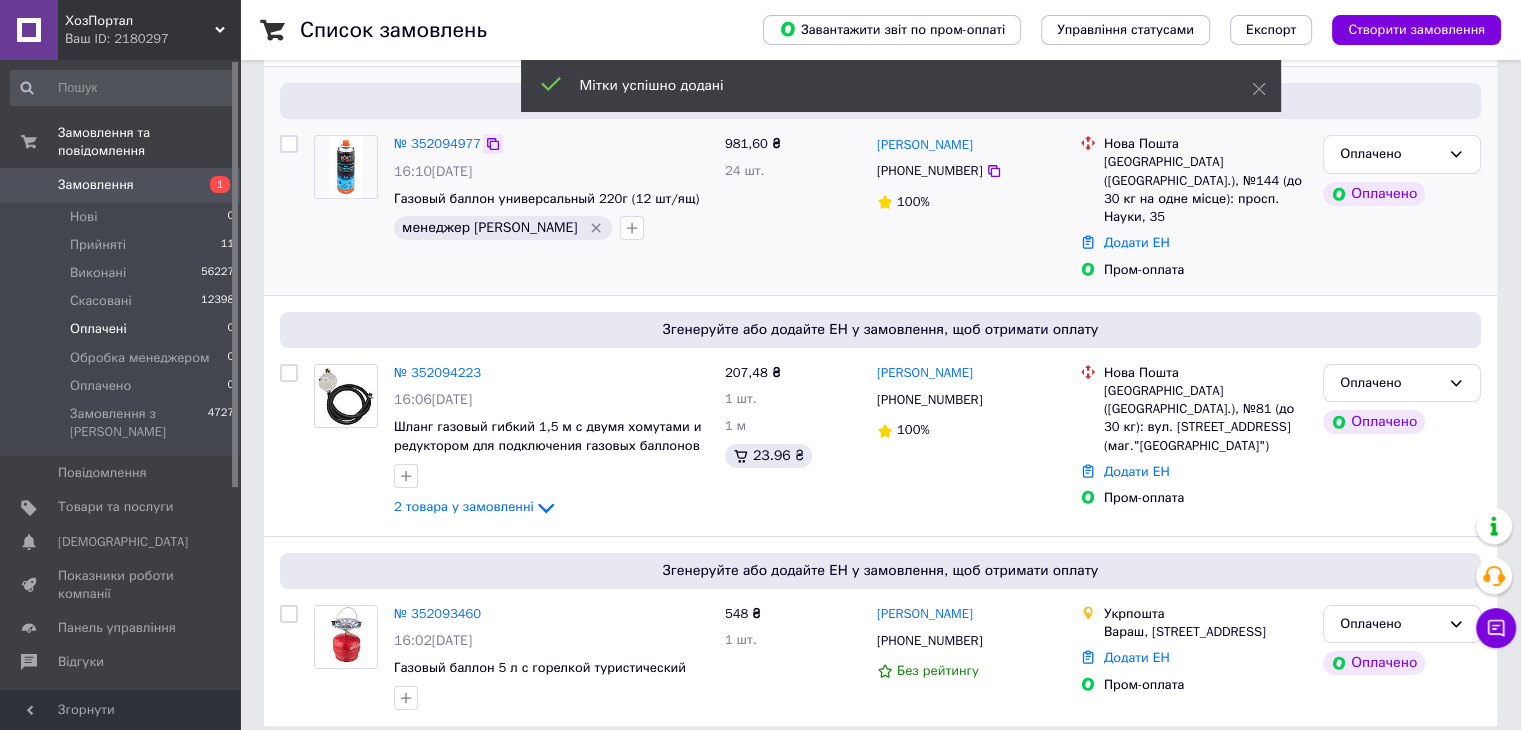 click 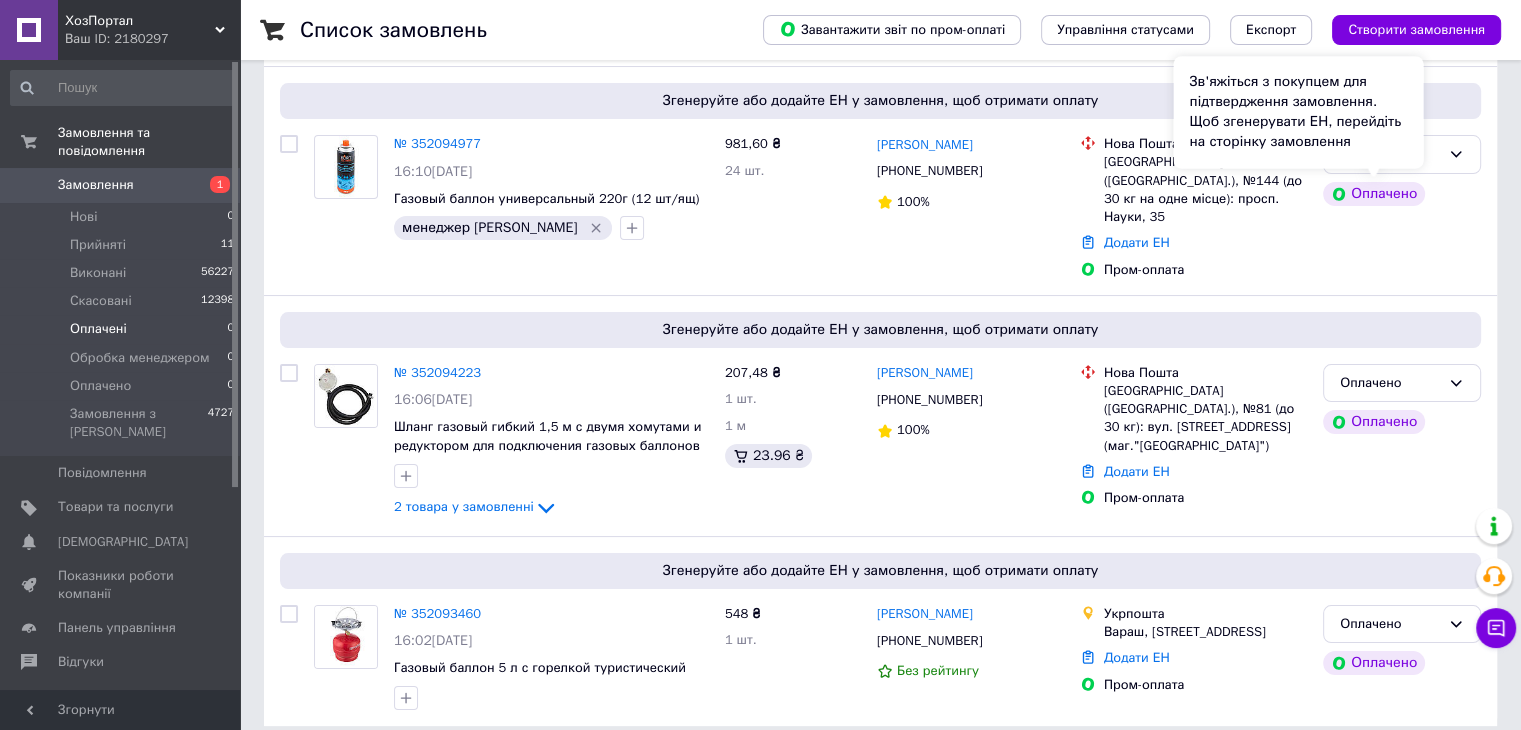click on "Зв'яжіться з покупцем для підтвердження замовлення.
Щоб згенерувати ЕН, перейдіть на сторінку замовлення" at bounding box center [1298, 112] 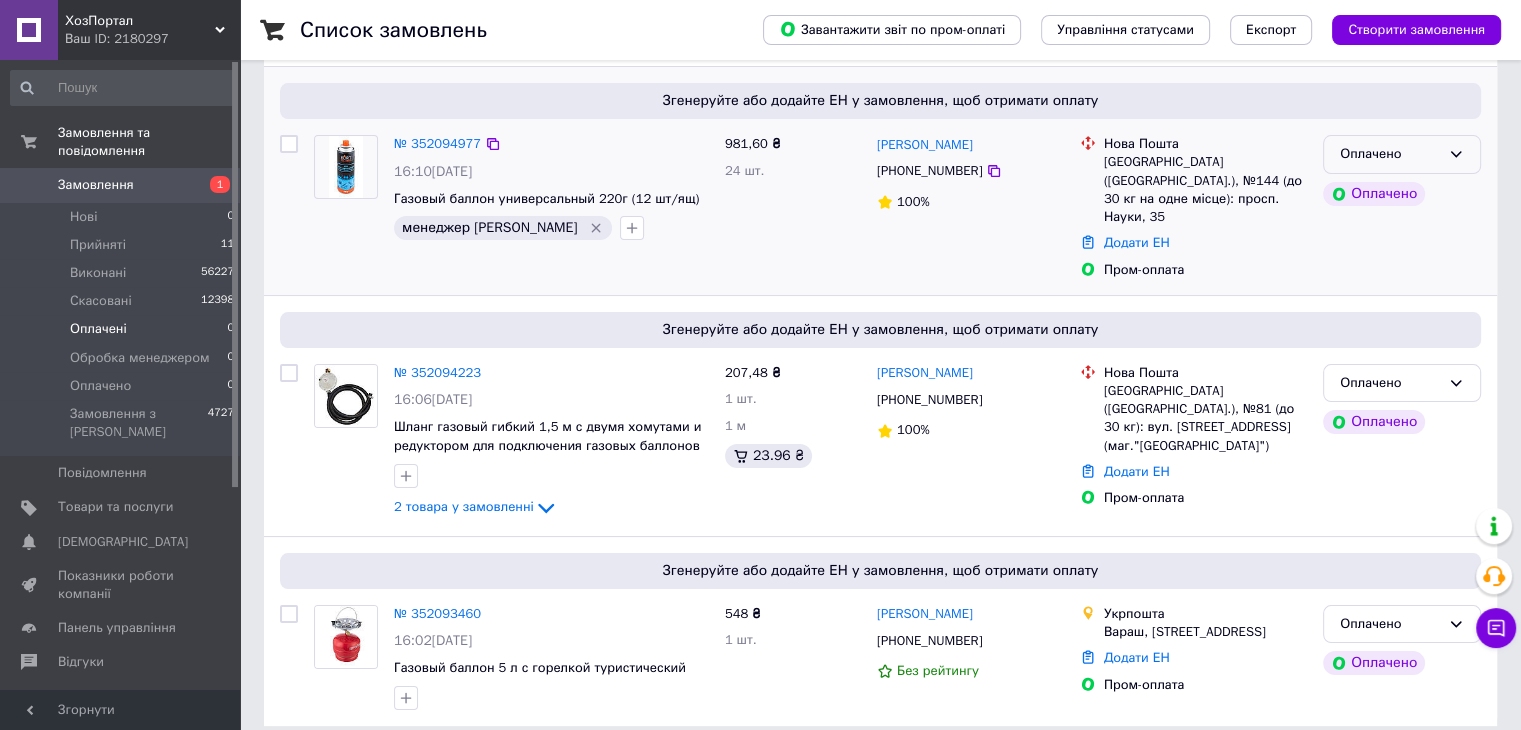 click on "Оплачено" at bounding box center (1402, 154) 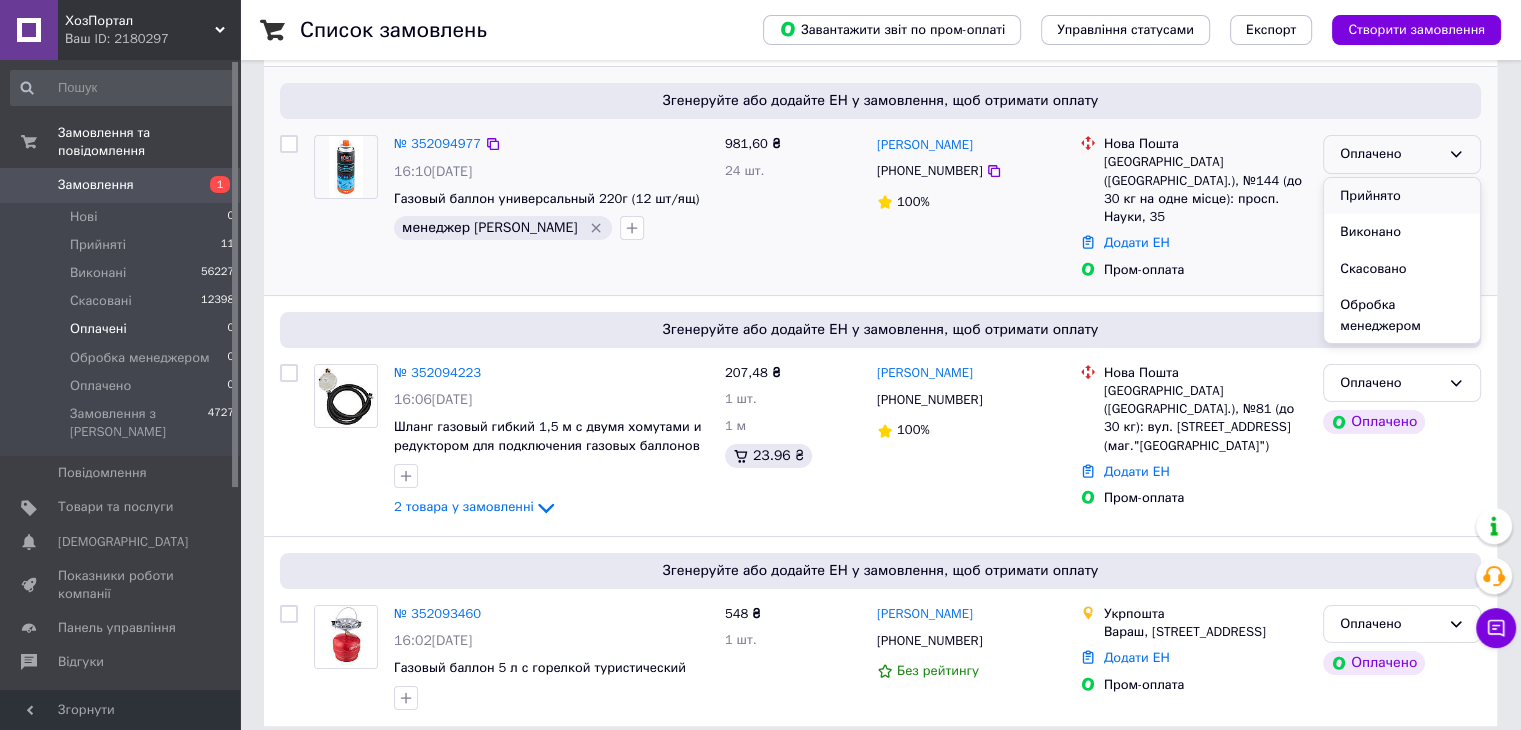 click on "Прийнято" at bounding box center [1402, 196] 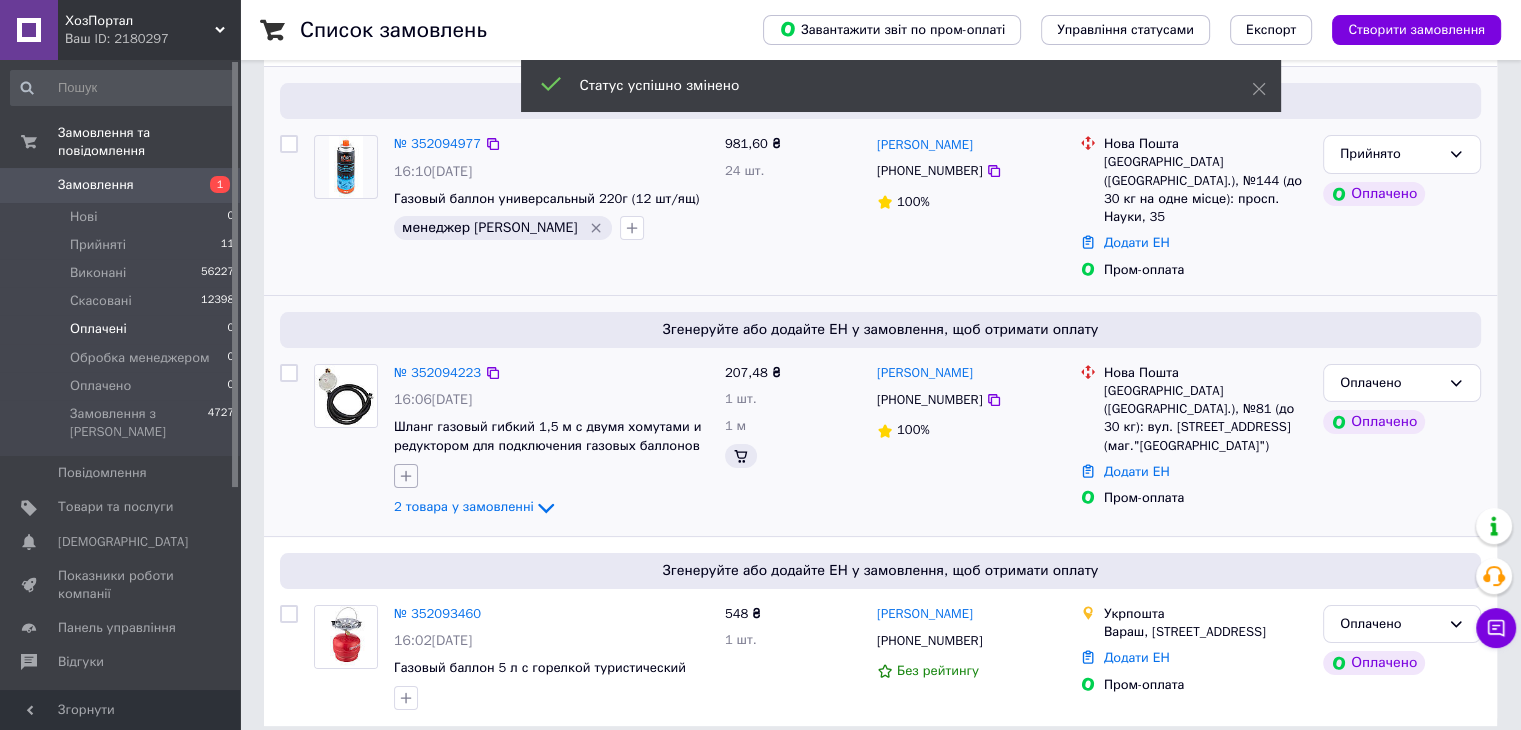 click at bounding box center [406, 476] 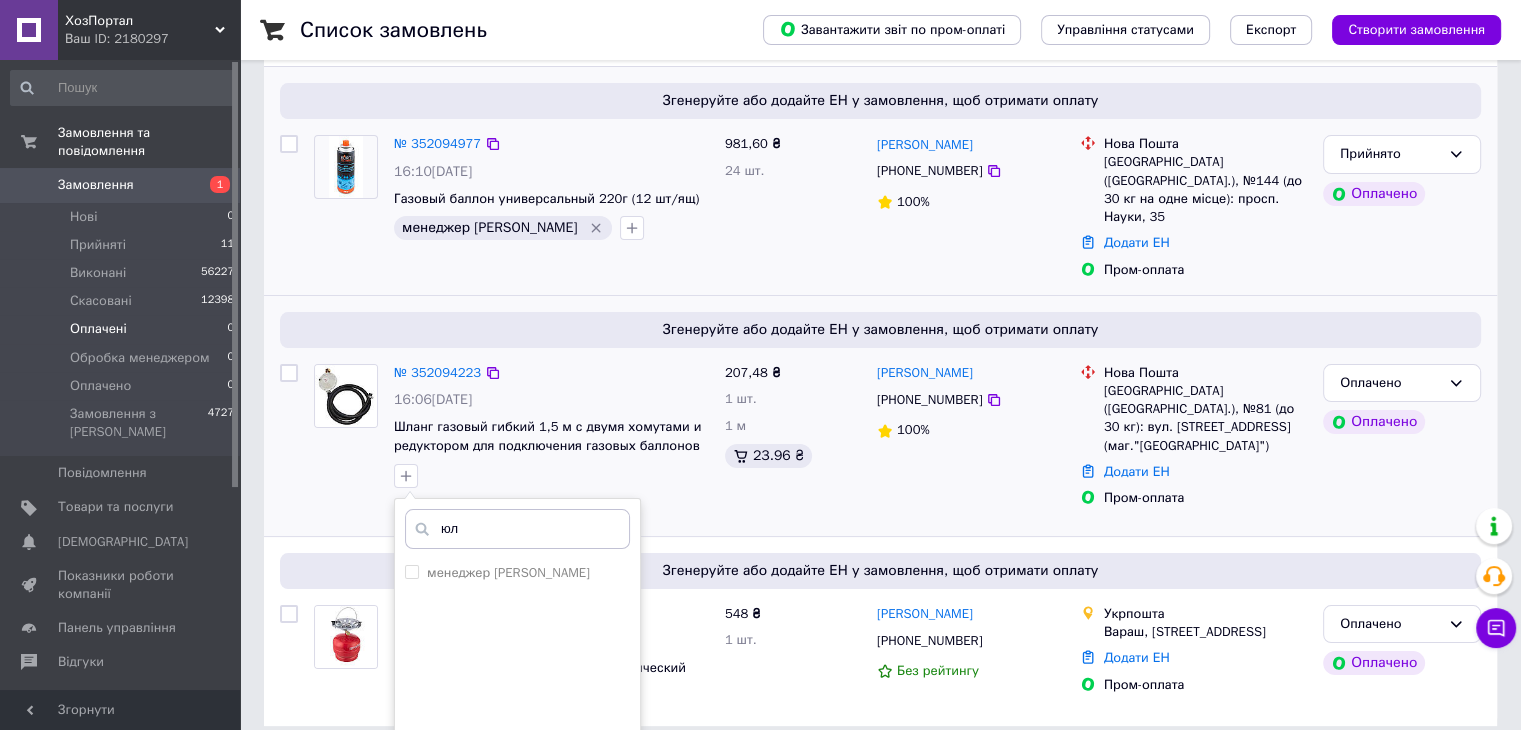 type on "юл" 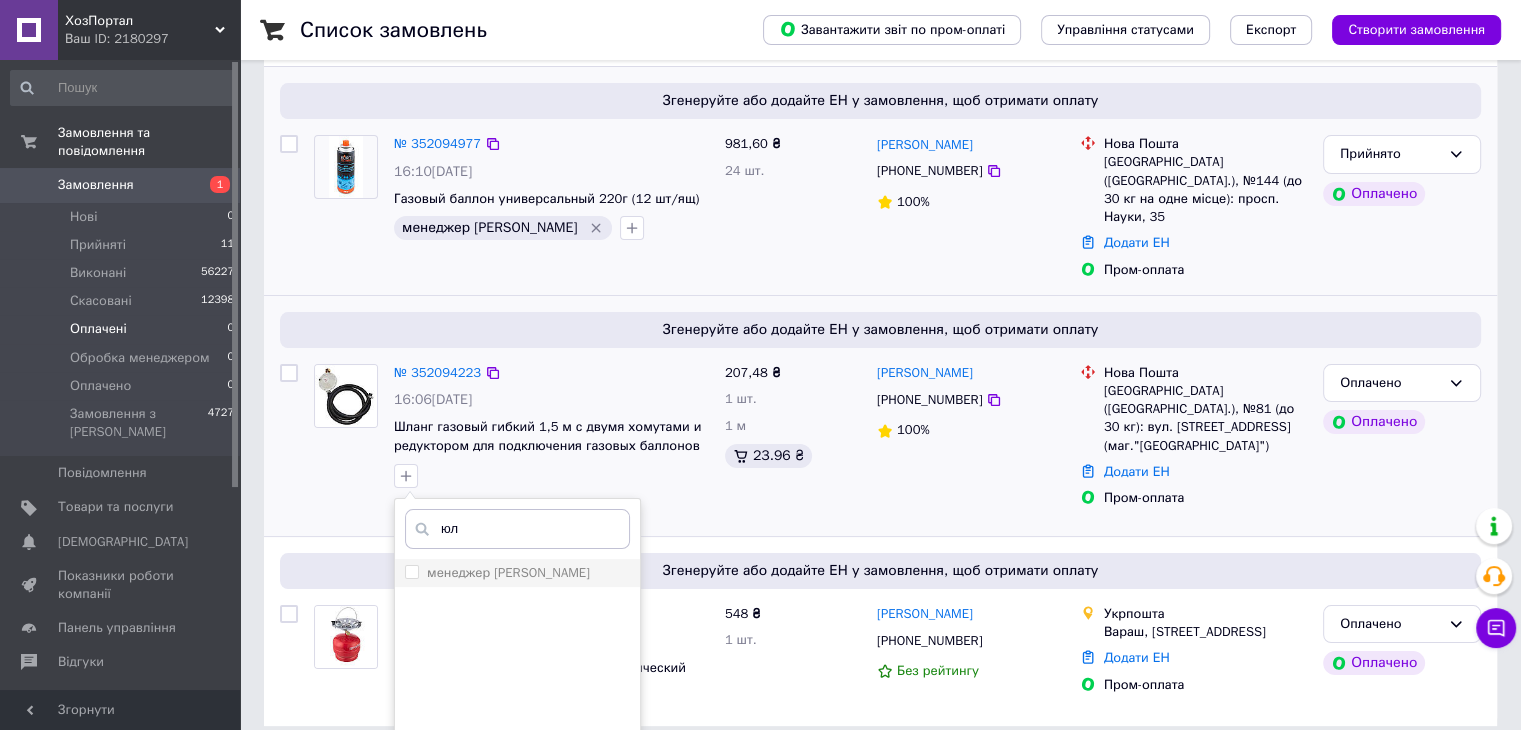 click on "менеджер [PERSON_NAME]" at bounding box center (517, 573) 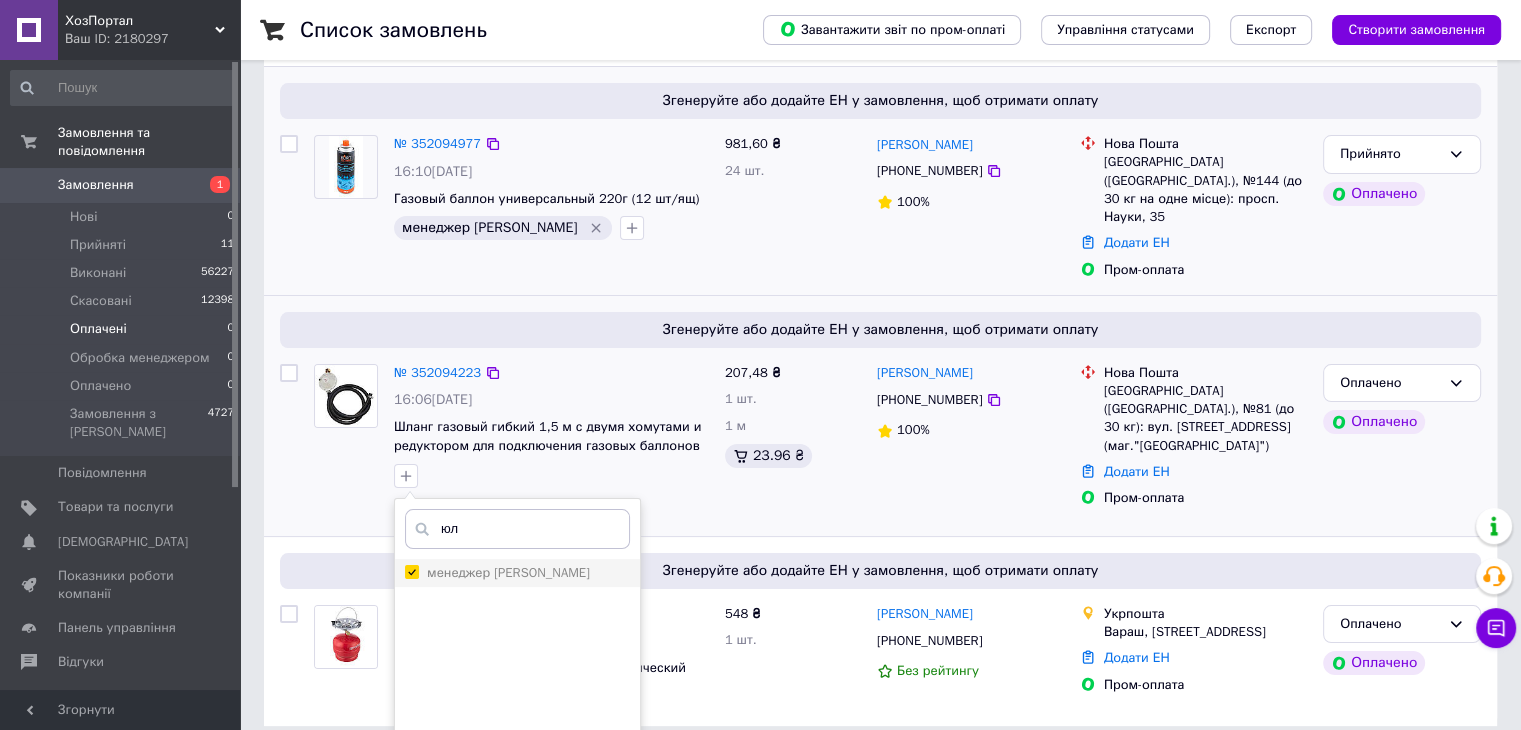 checkbox on "true" 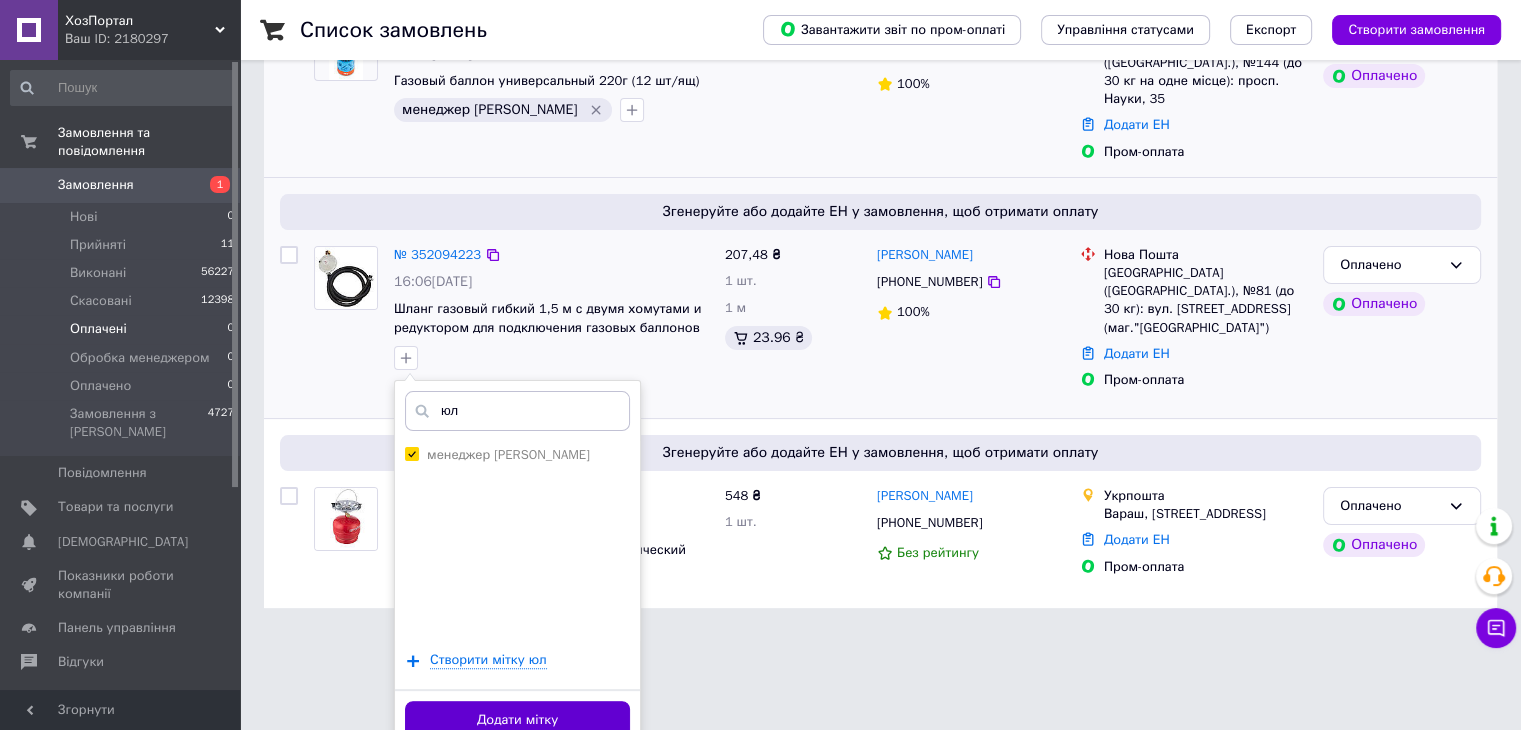 click on "Додати мітку" at bounding box center (517, 720) 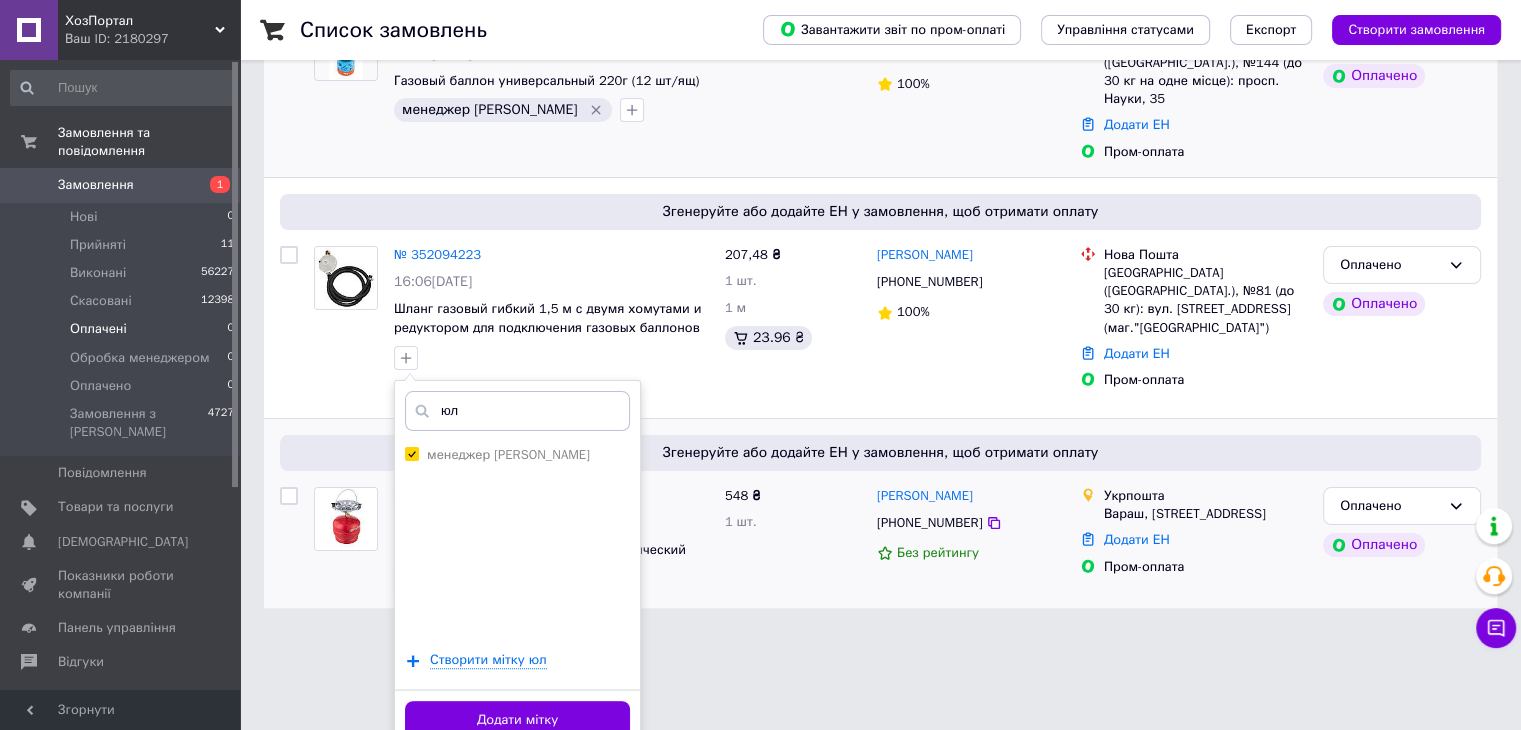scroll, scrollTop: 220, scrollLeft: 0, axis: vertical 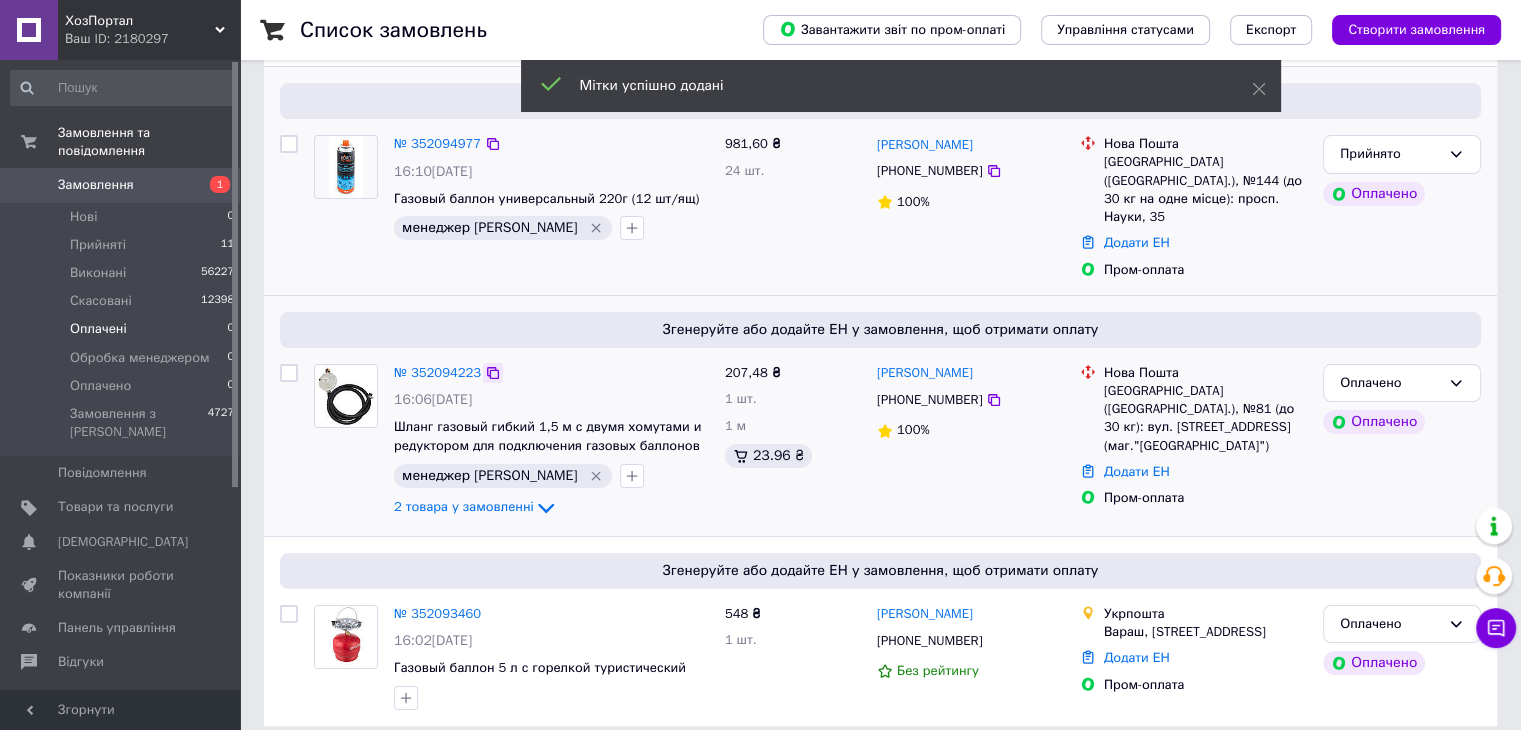 click 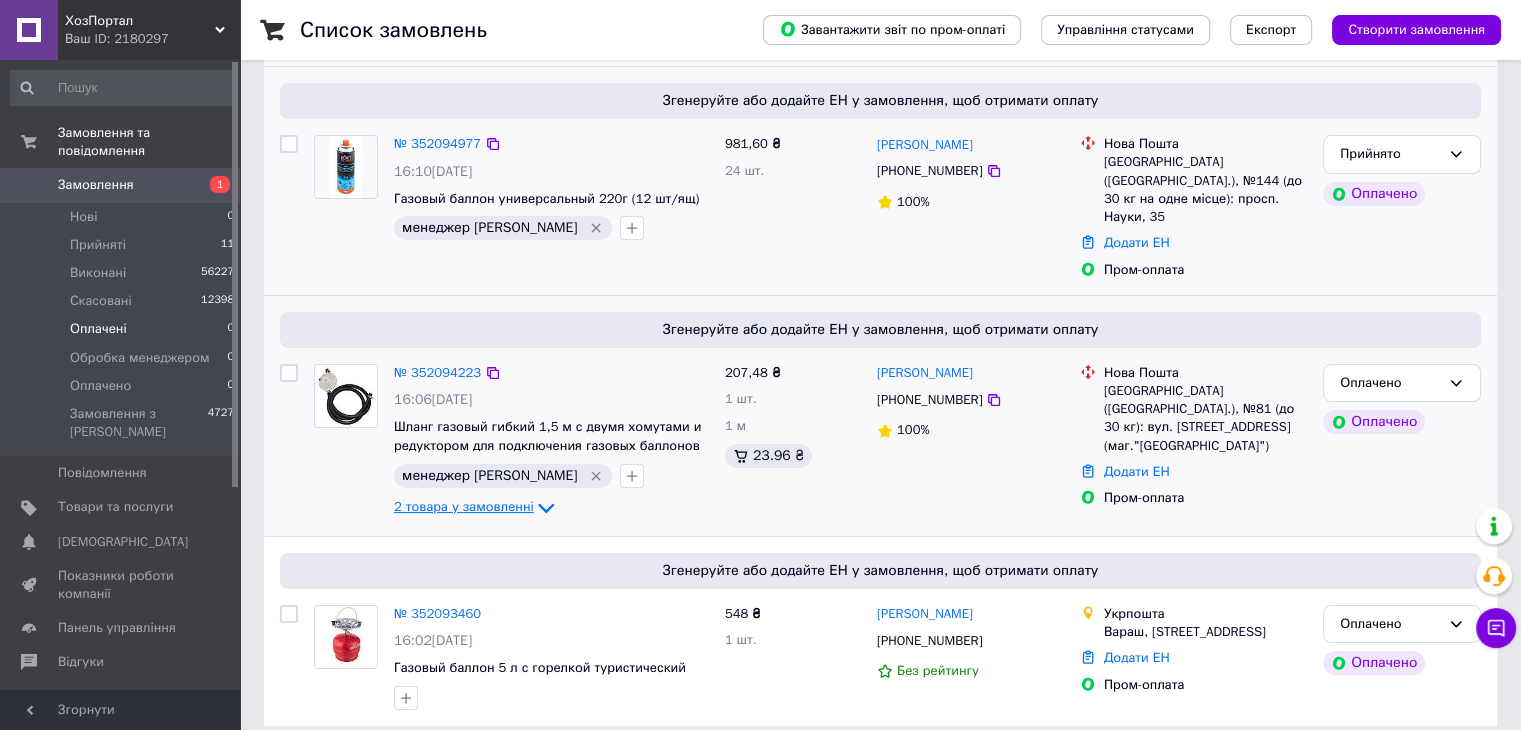 click 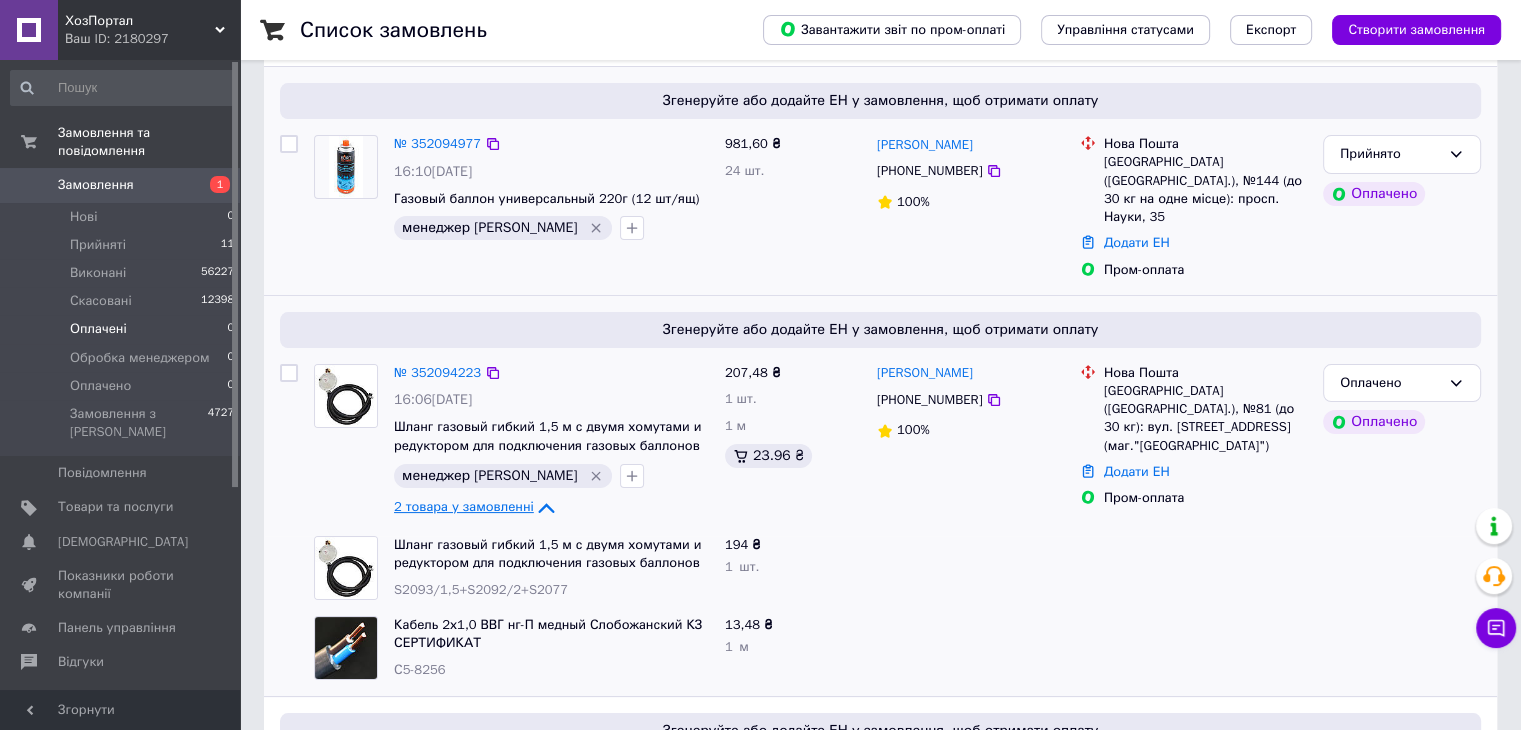 click 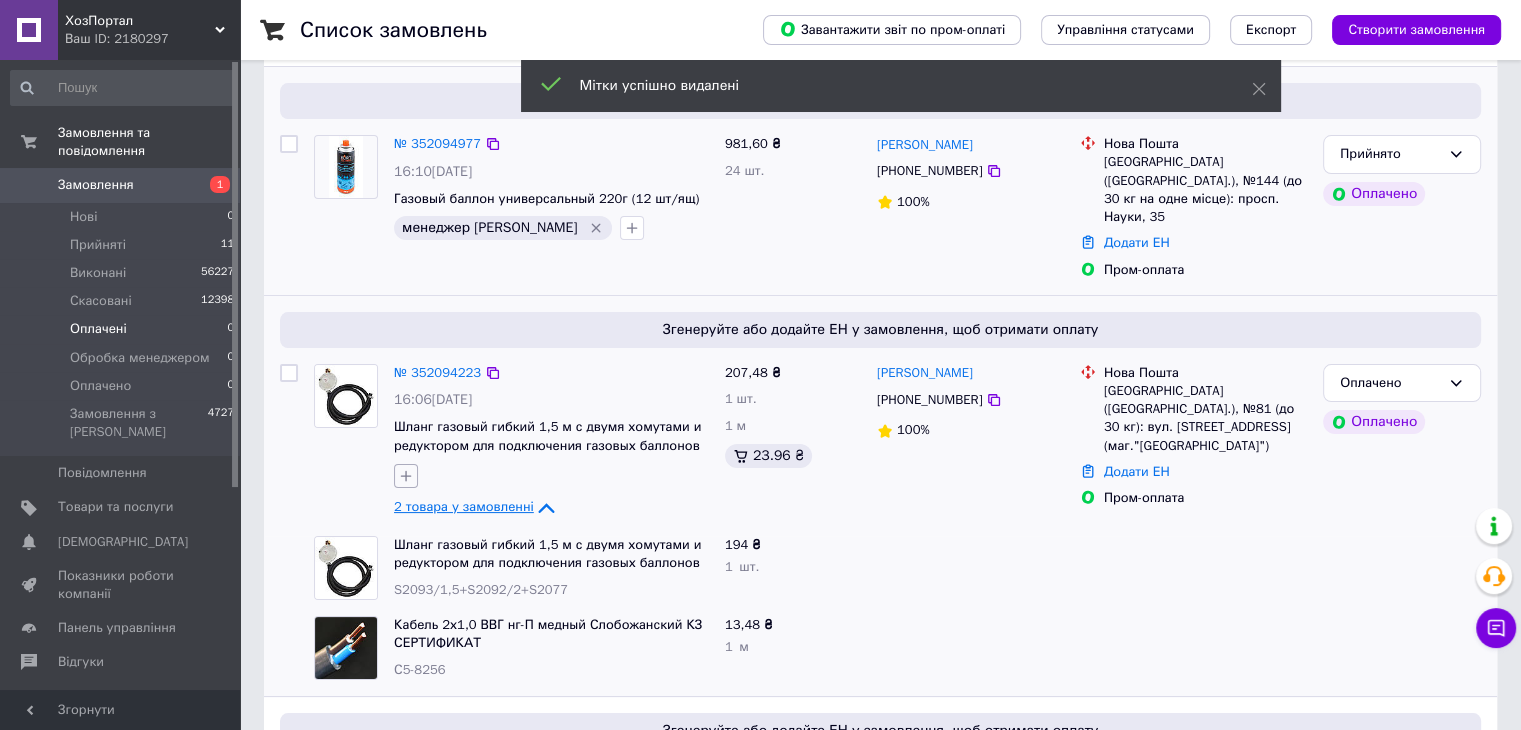 click 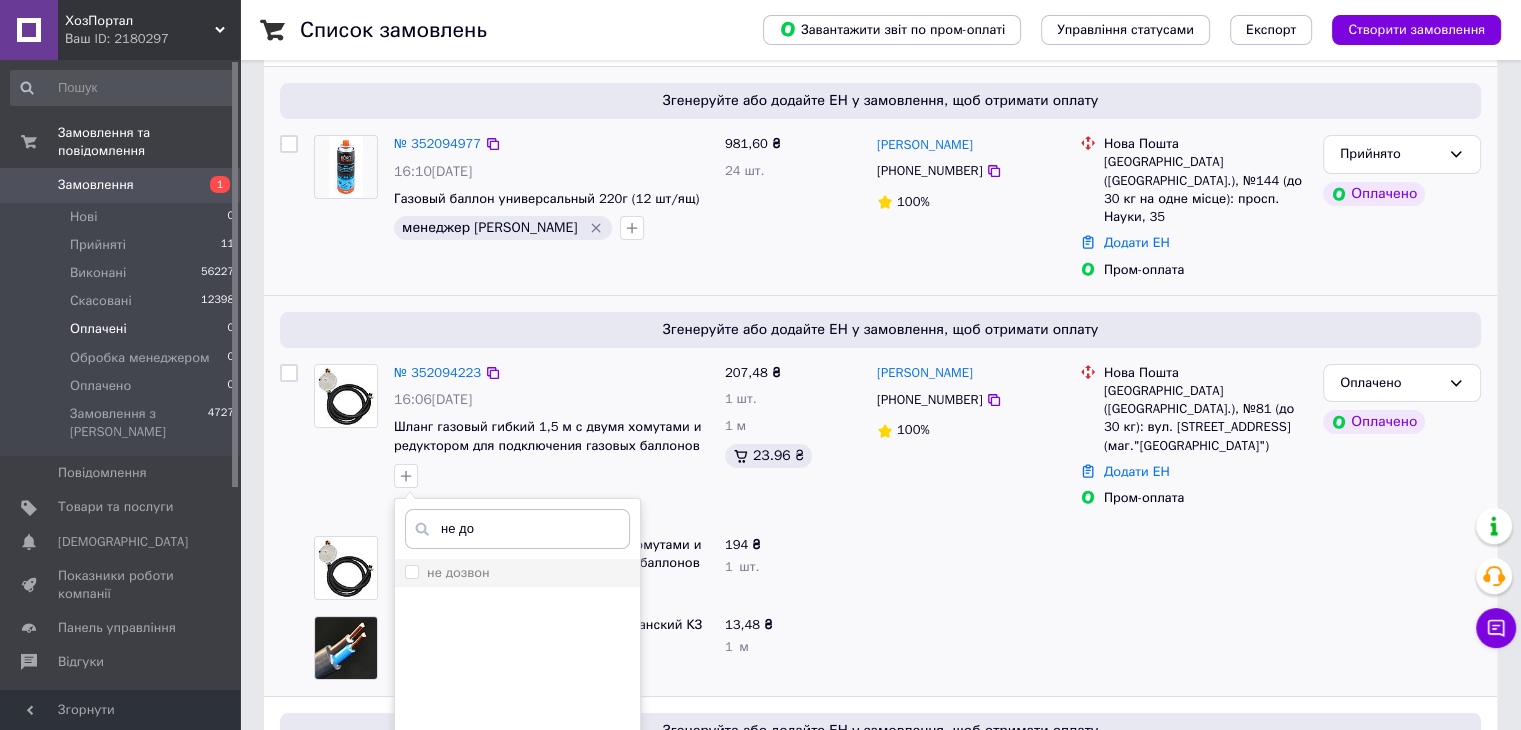 type on "не до" 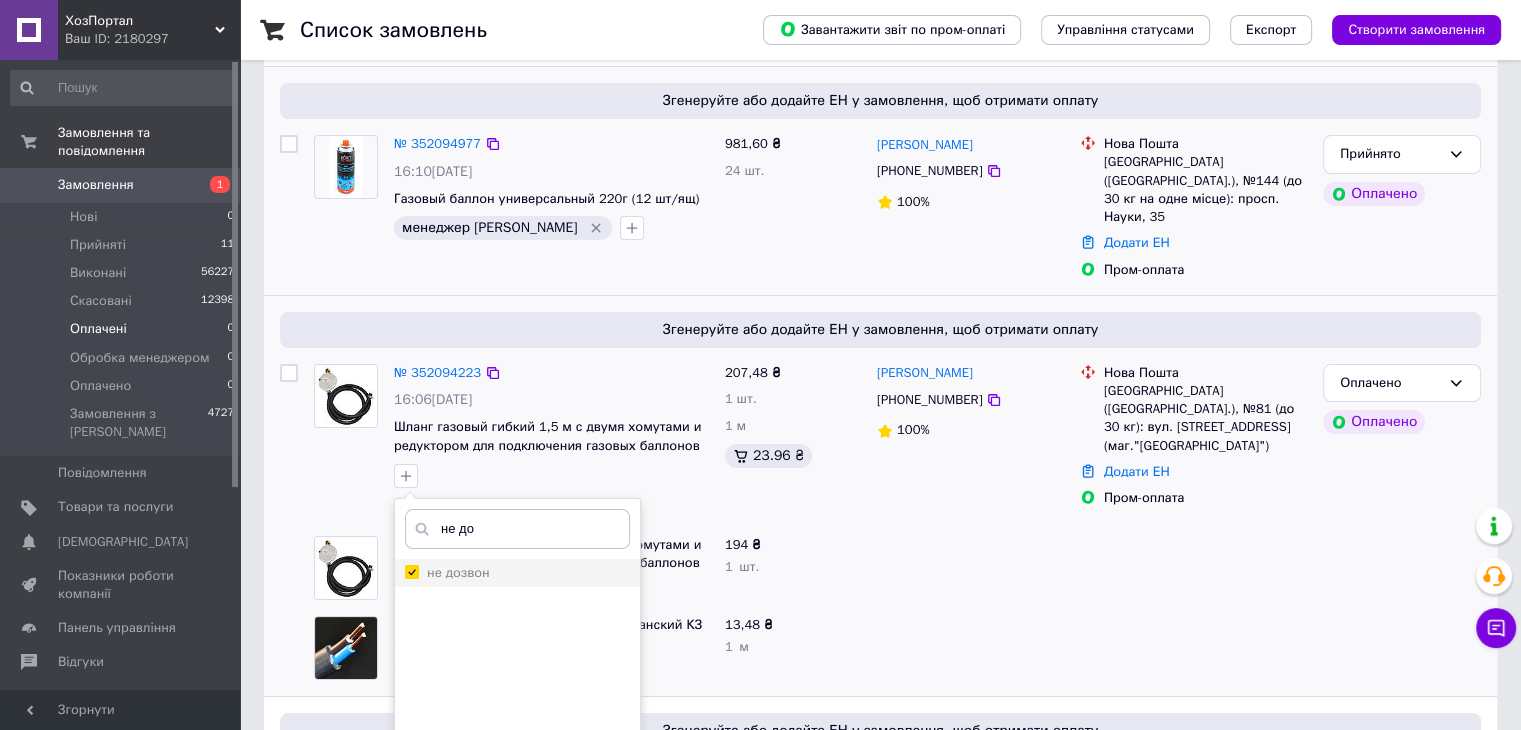 checkbox on "true" 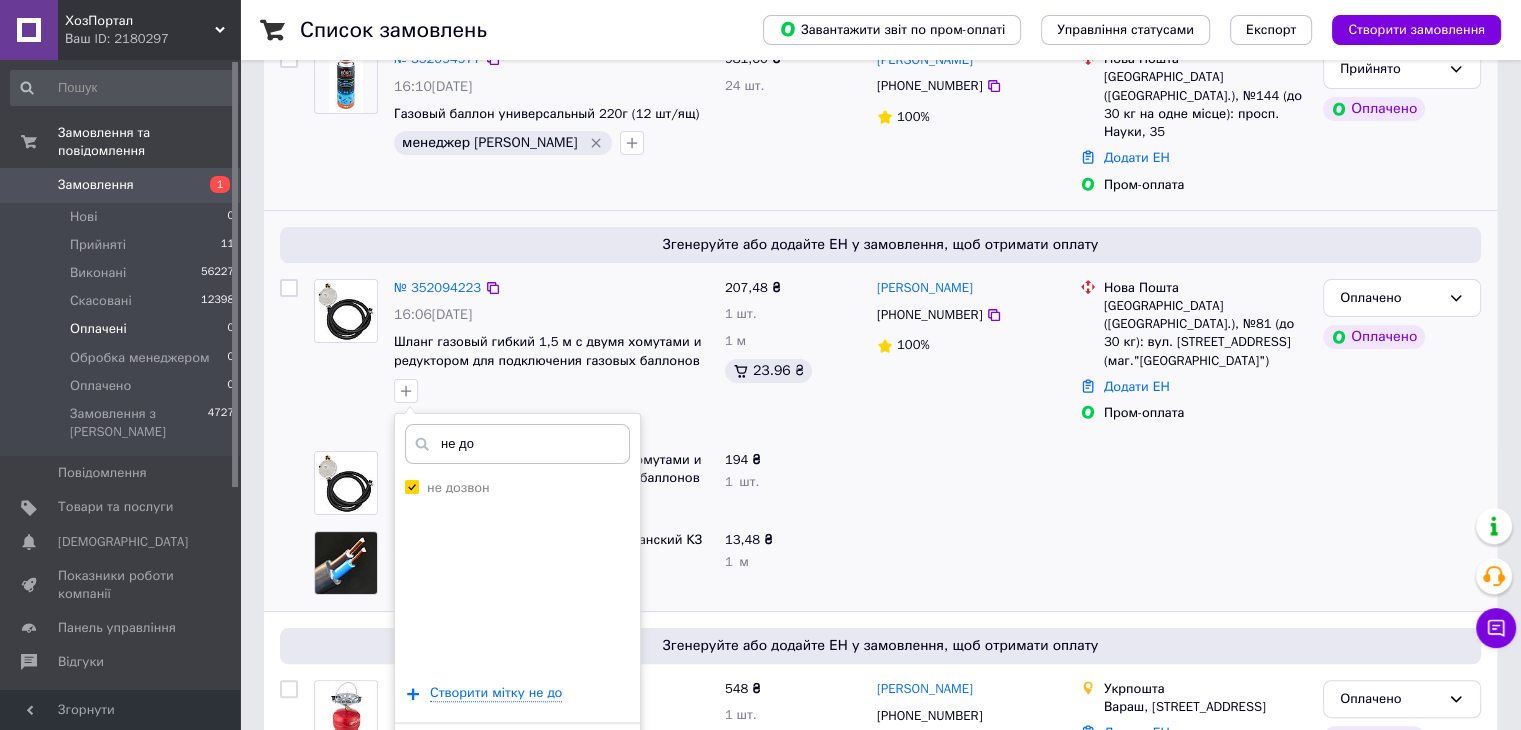 scroll, scrollTop: 380, scrollLeft: 0, axis: vertical 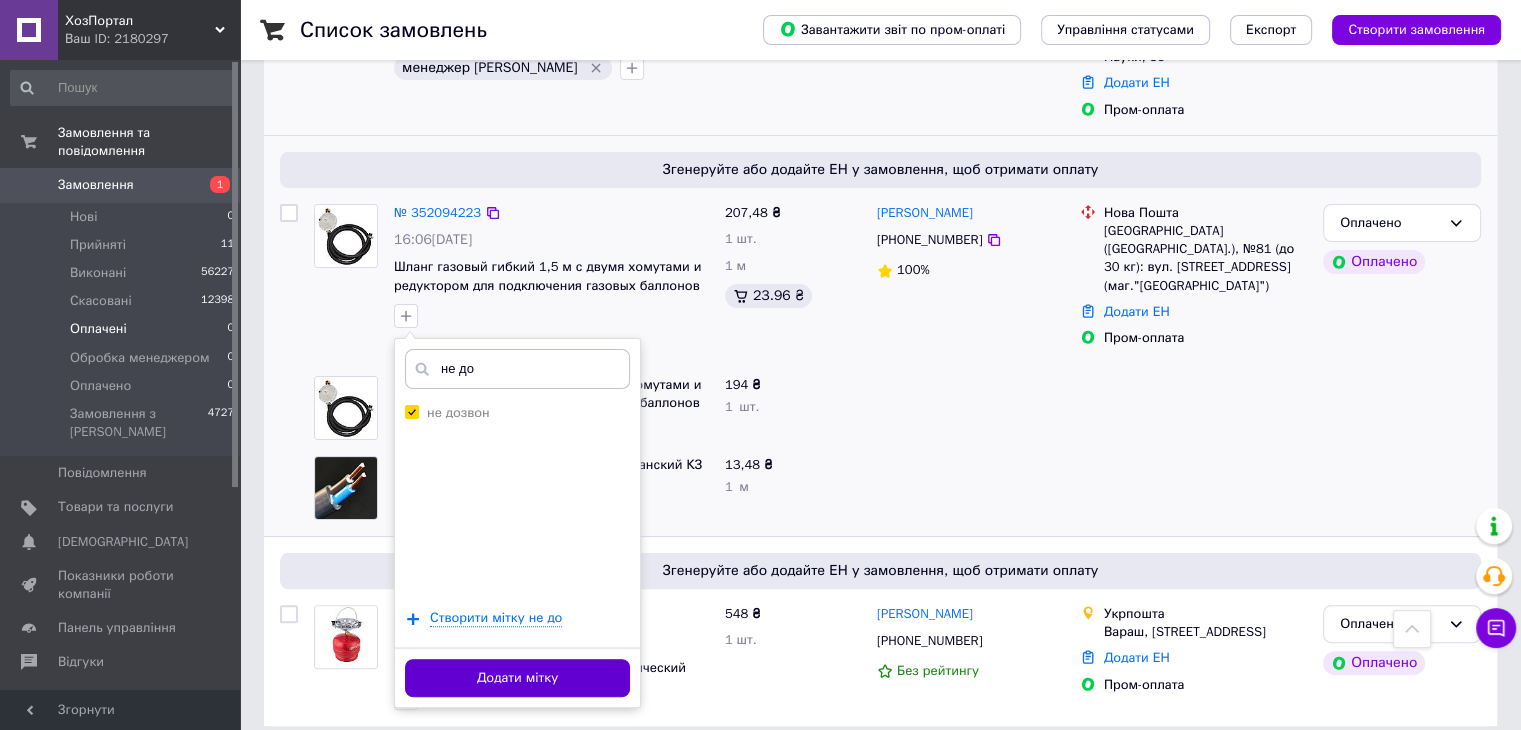 click on "Додати мітку" at bounding box center (517, 678) 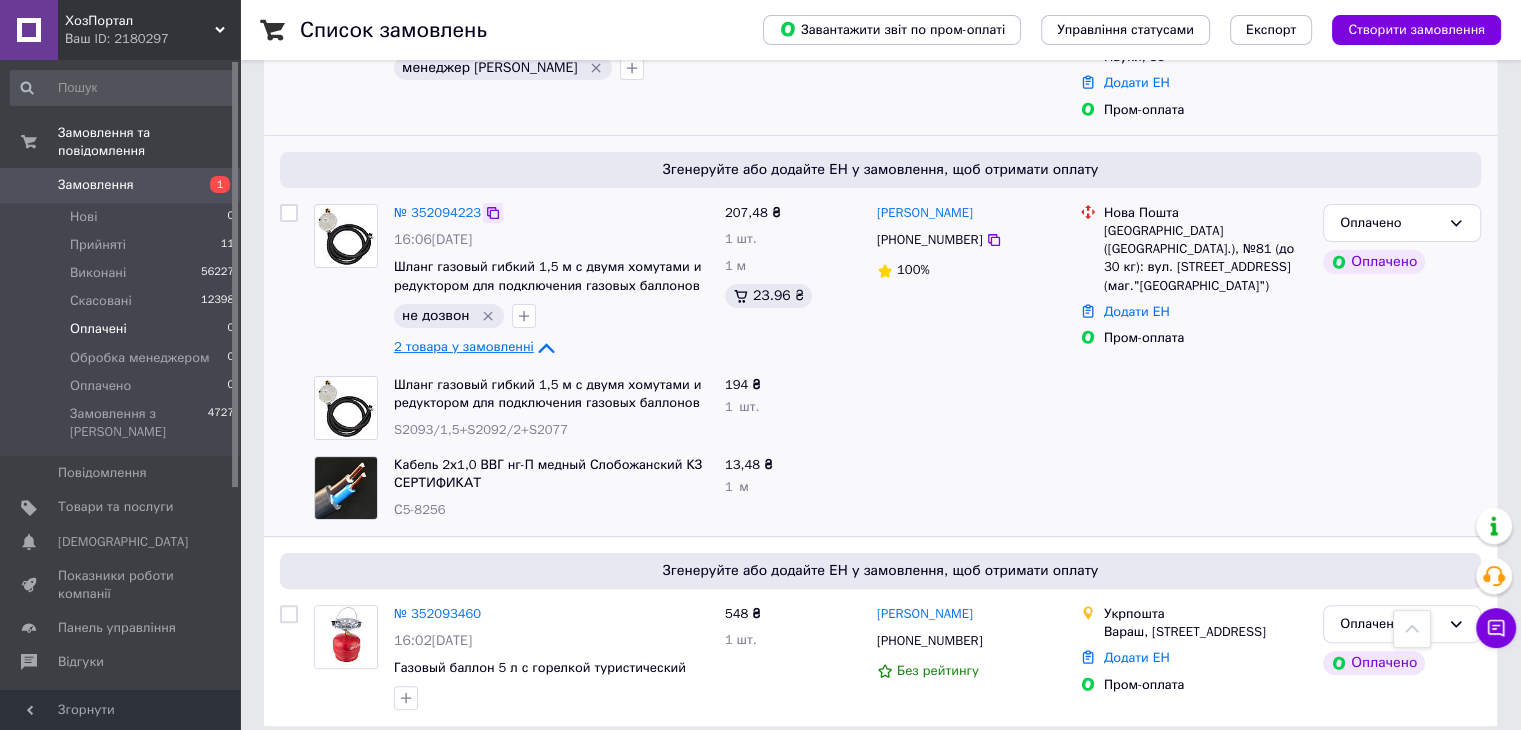 click 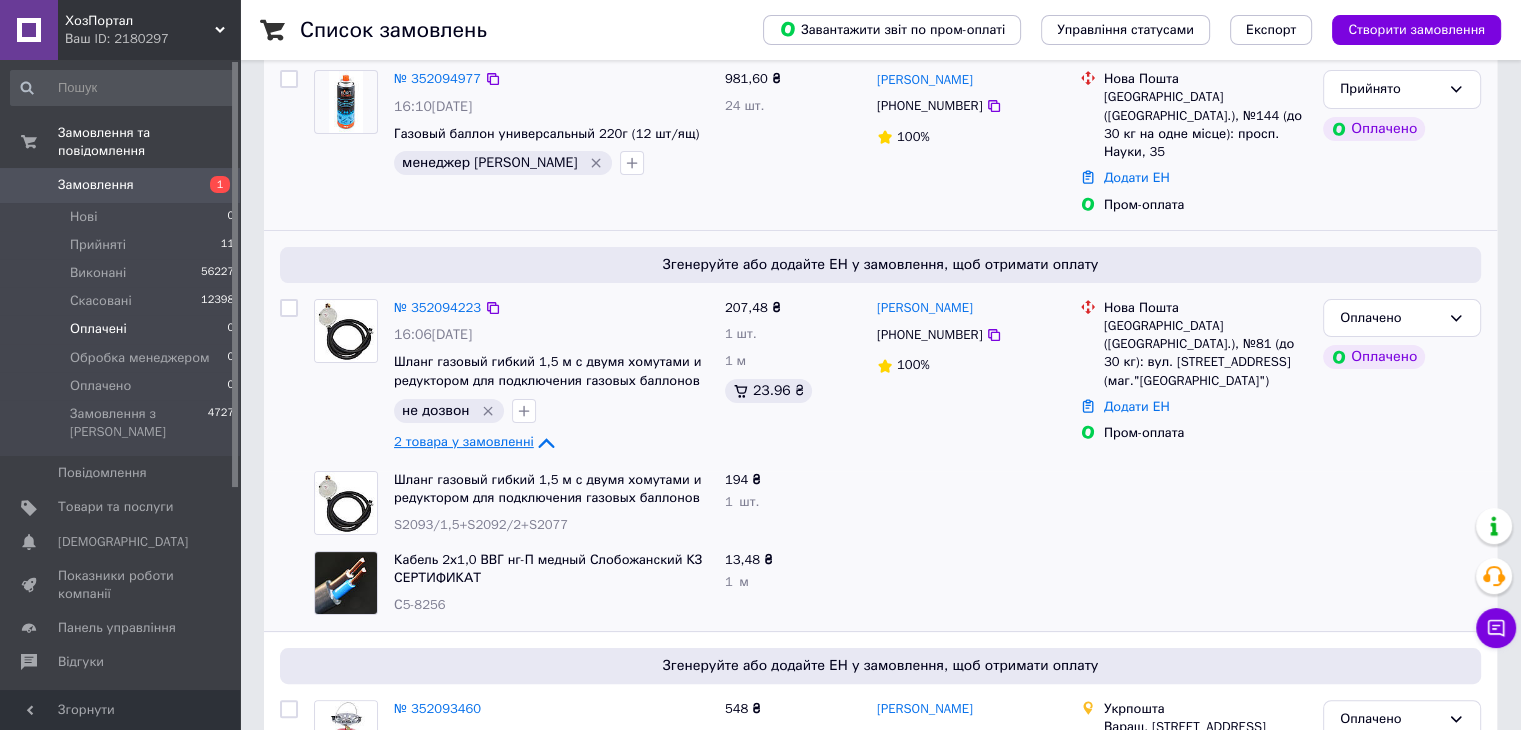 scroll, scrollTop: 380, scrollLeft: 0, axis: vertical 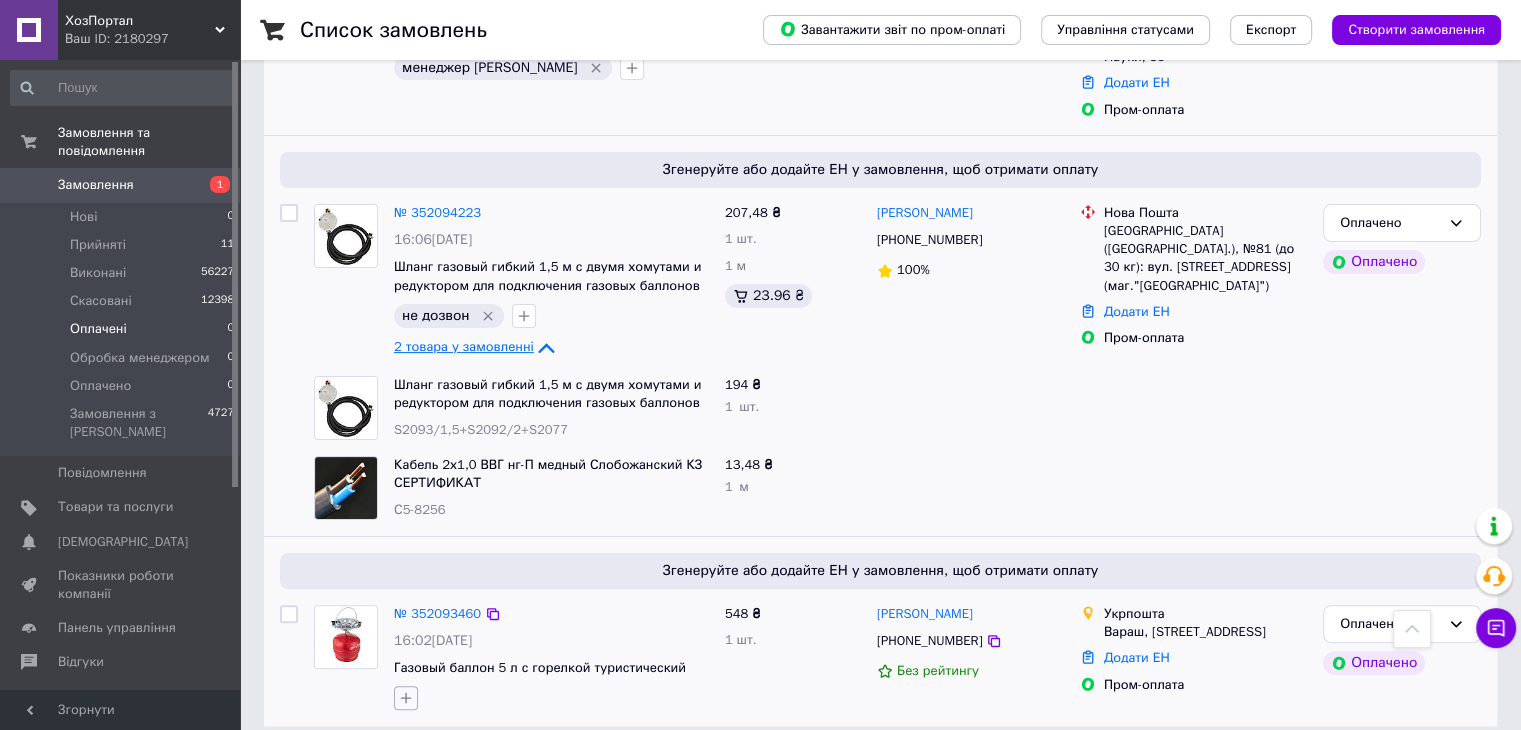 click 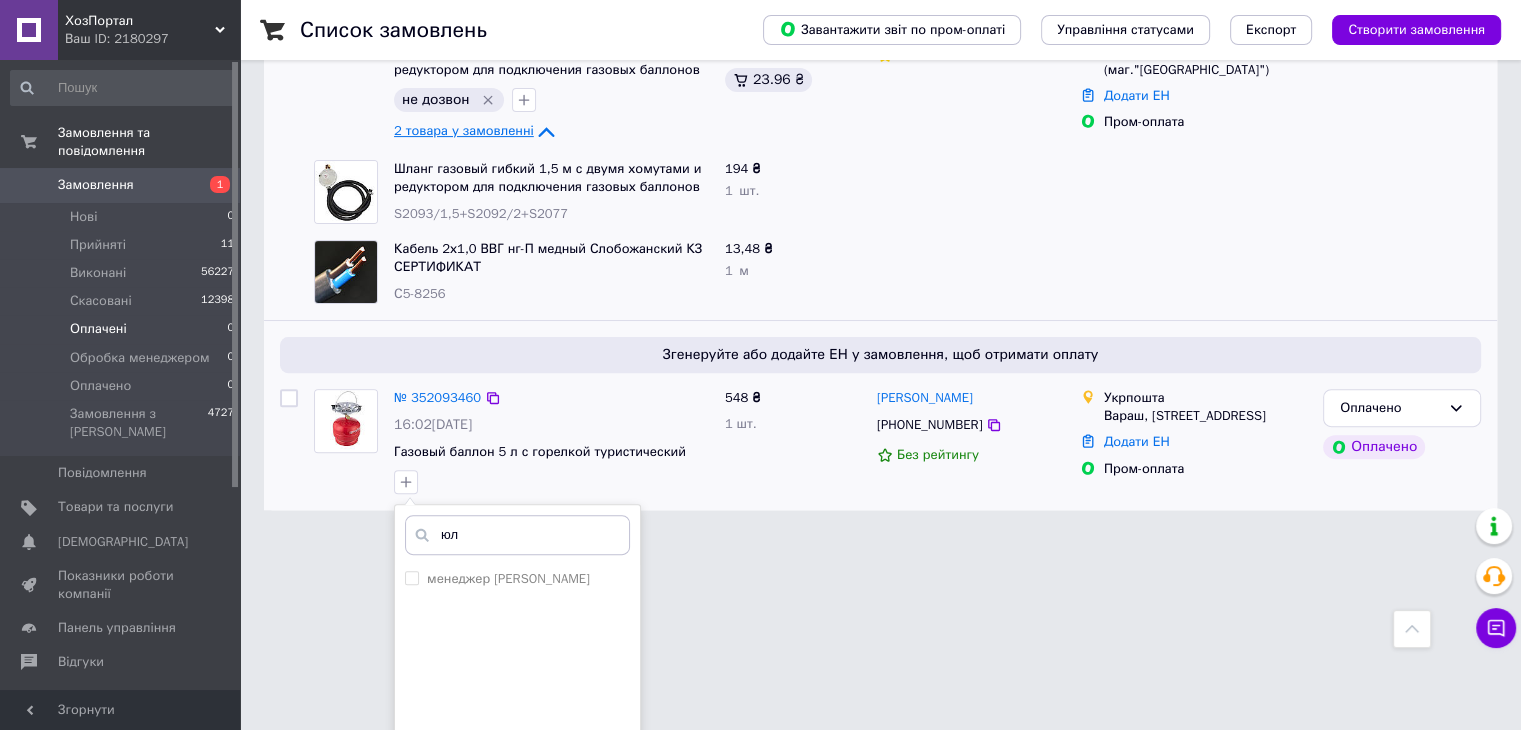 scroll, scrollTop: 720, scrollLeft: 0, axis: vertical 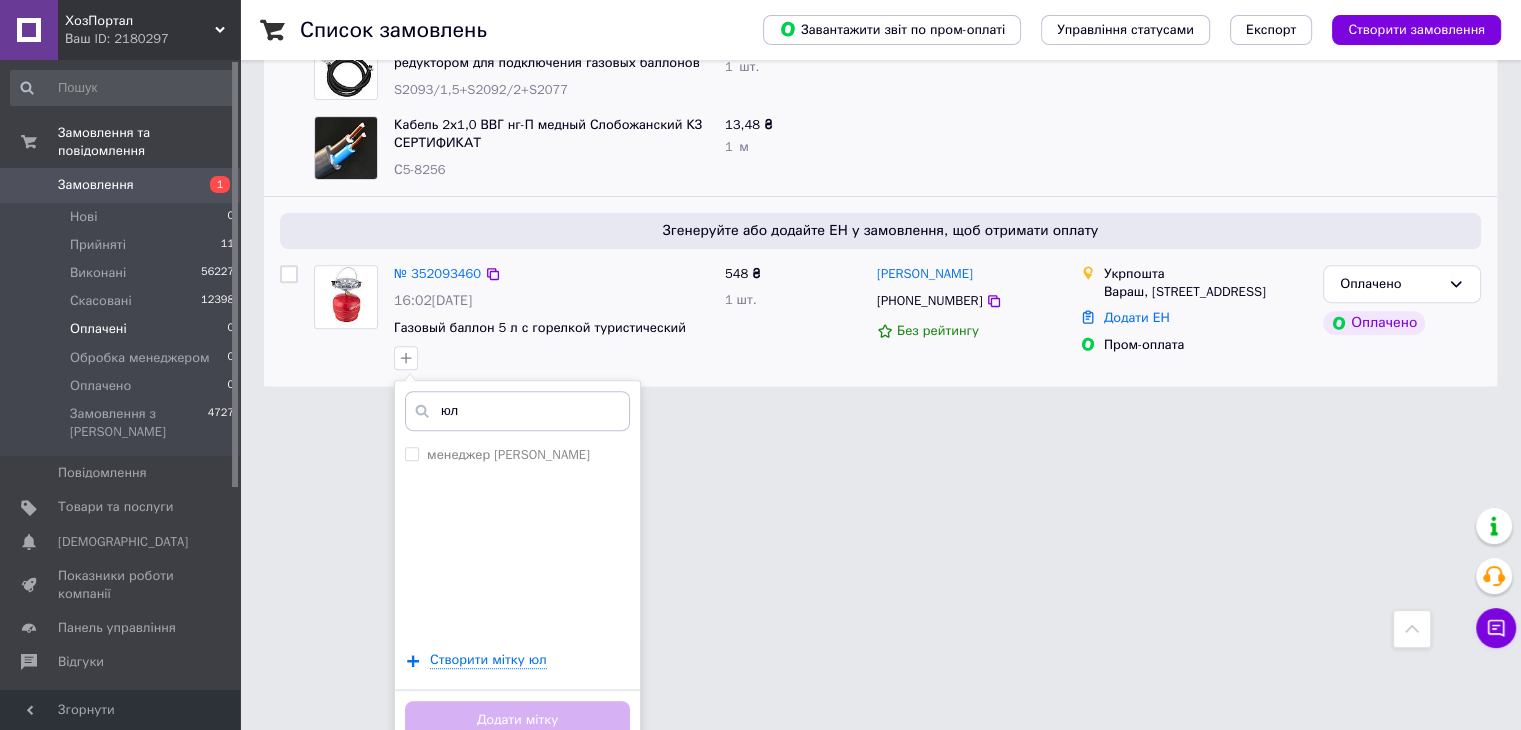 type on "юл" 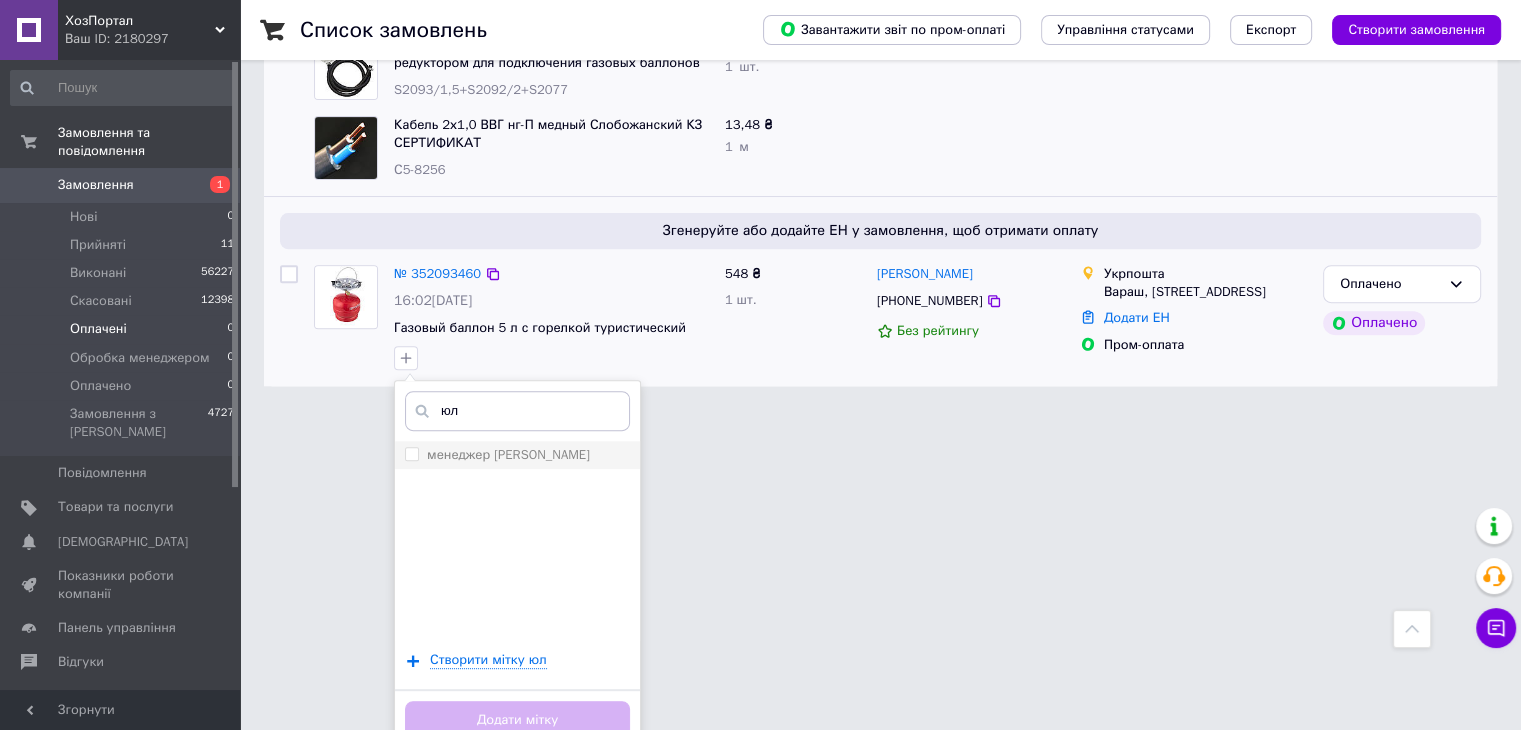 click on "менеджер [PERSON_NAME]" at bounding box center (508, 454) 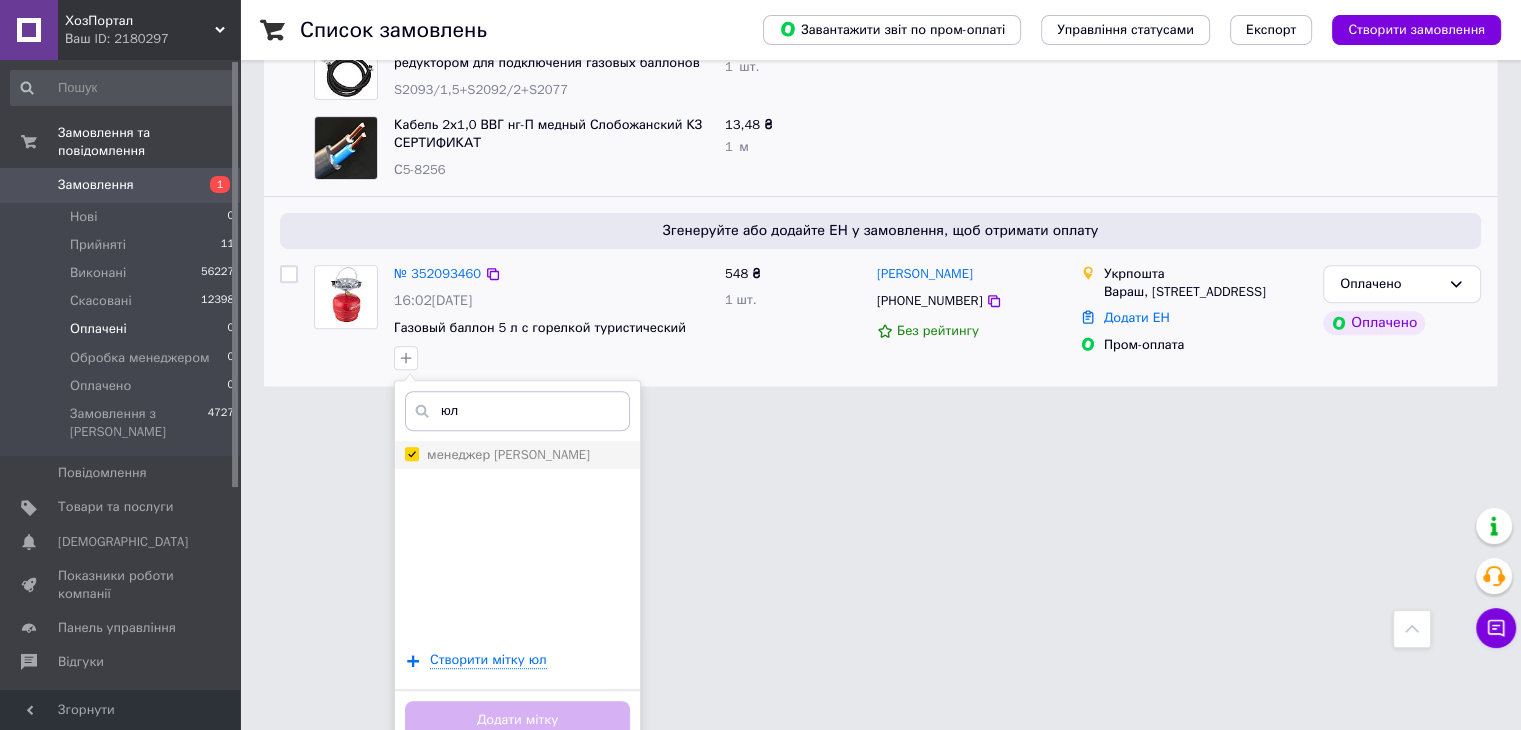 checkbox on "true" 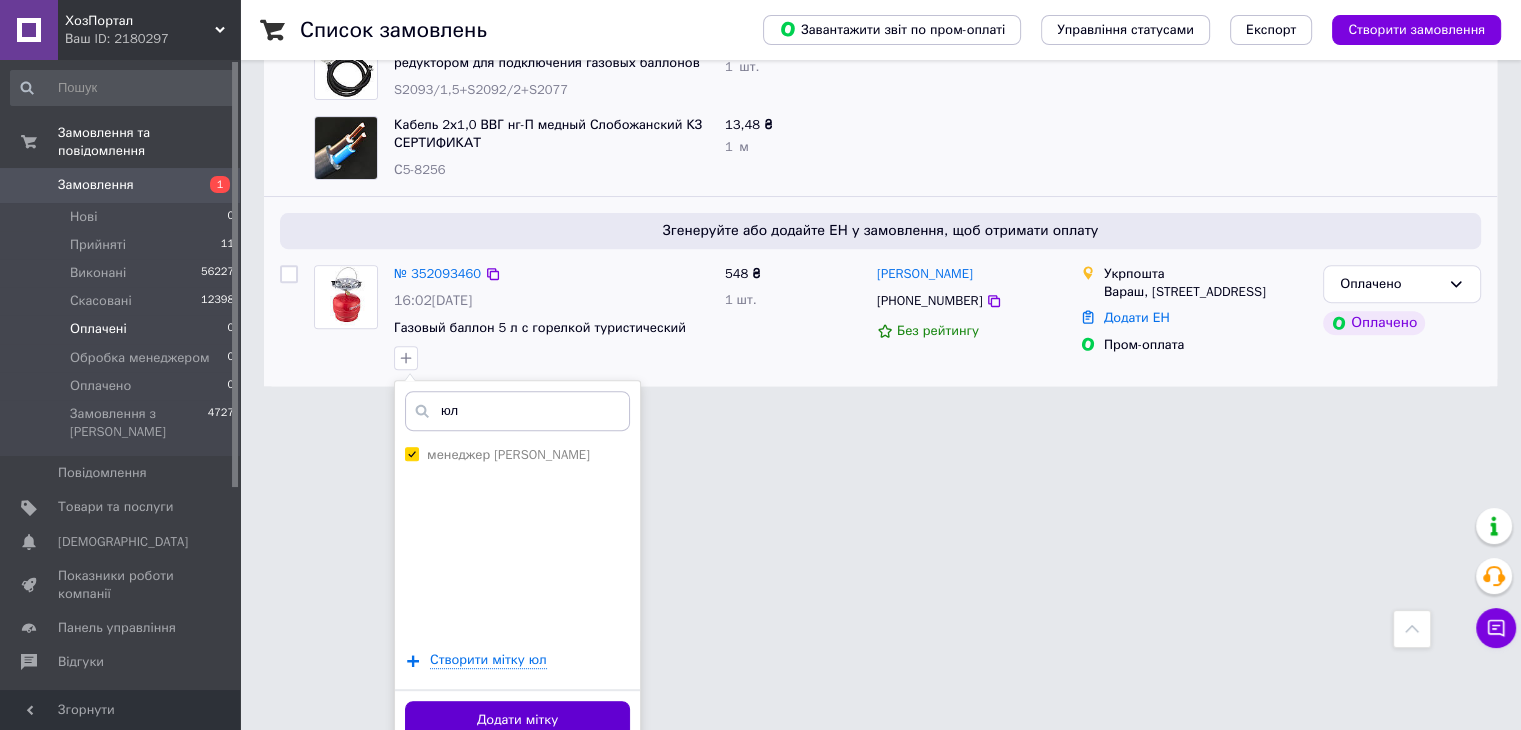 click on "Додати мітку" at bounding box center [517, 720] 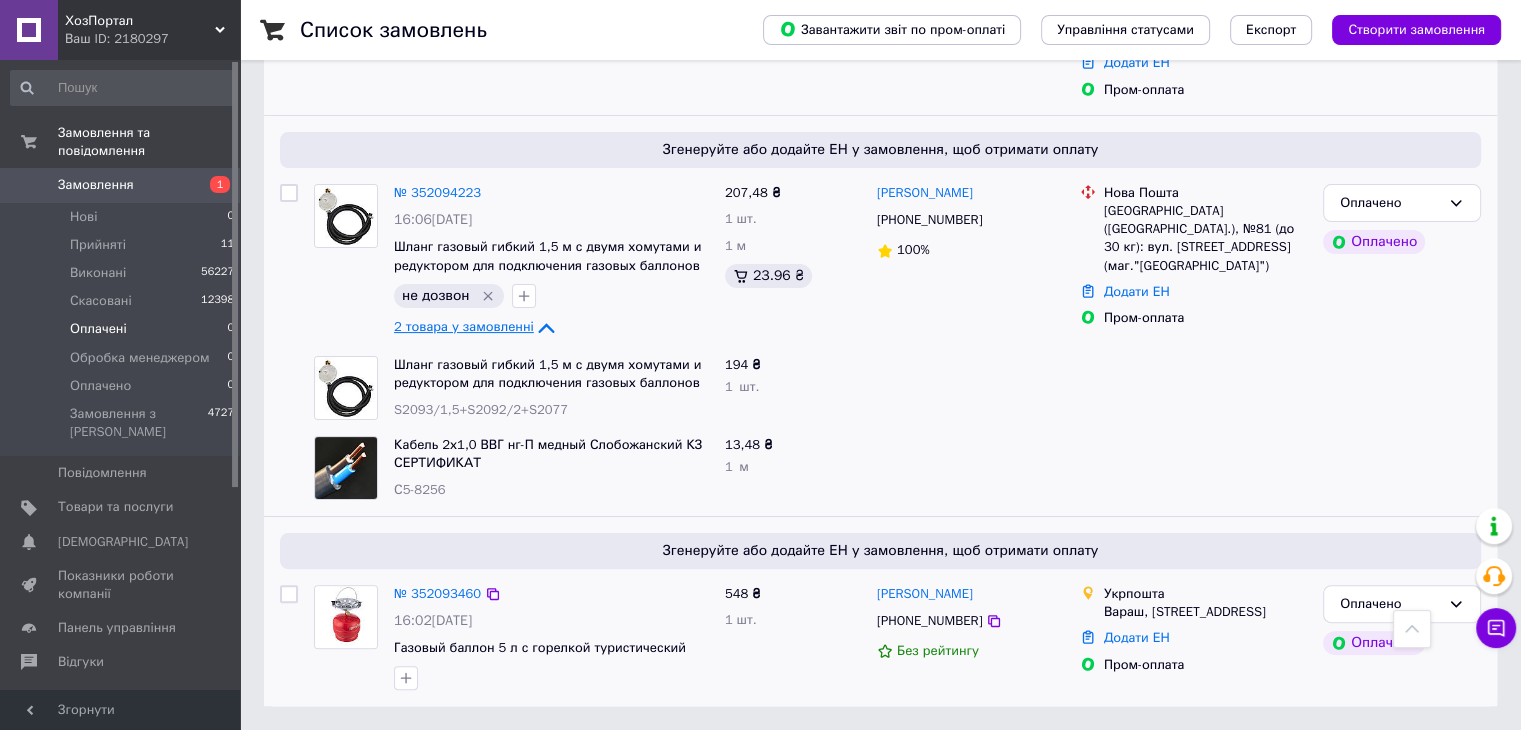 scroll, scrollTop: 380, scrollLeft: 0, axis: vertical 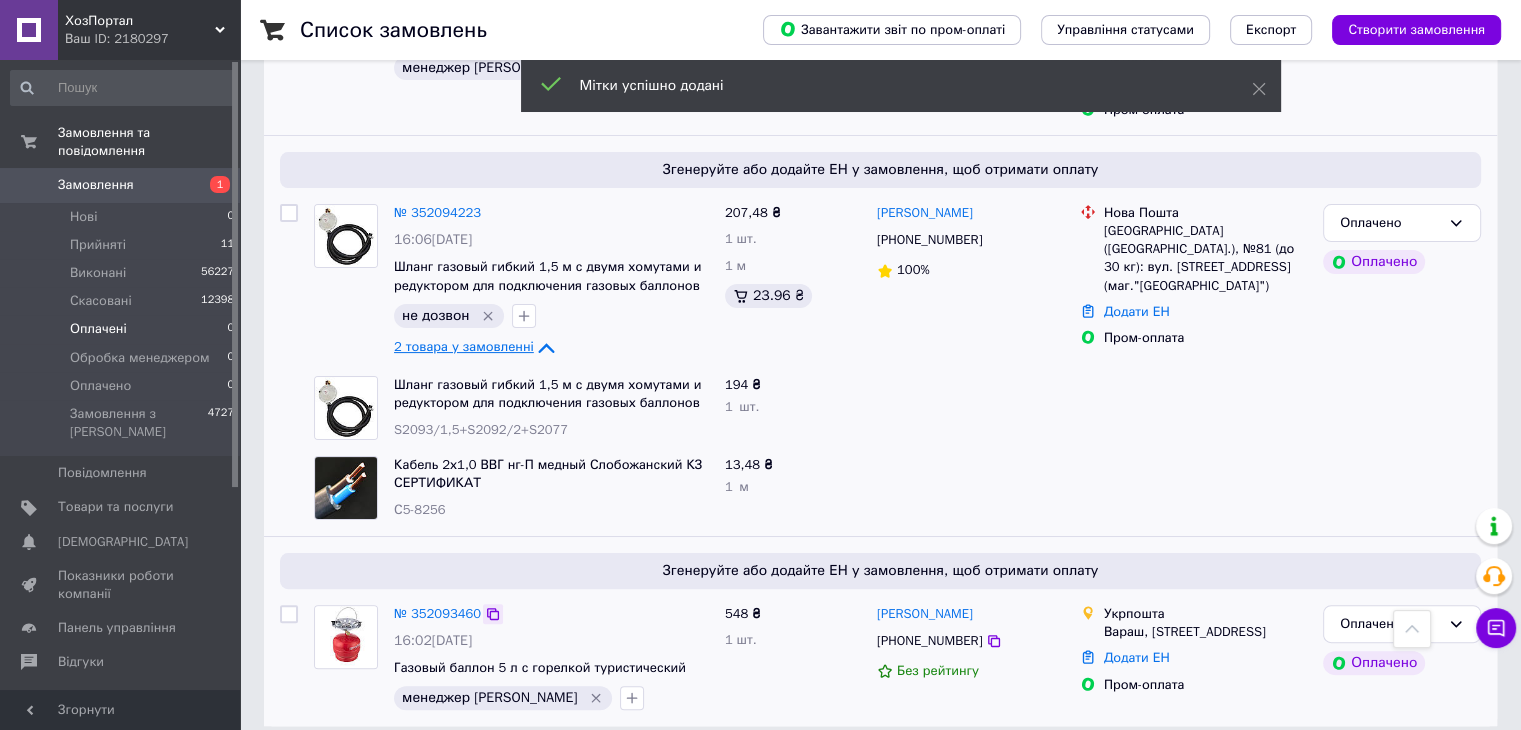 click 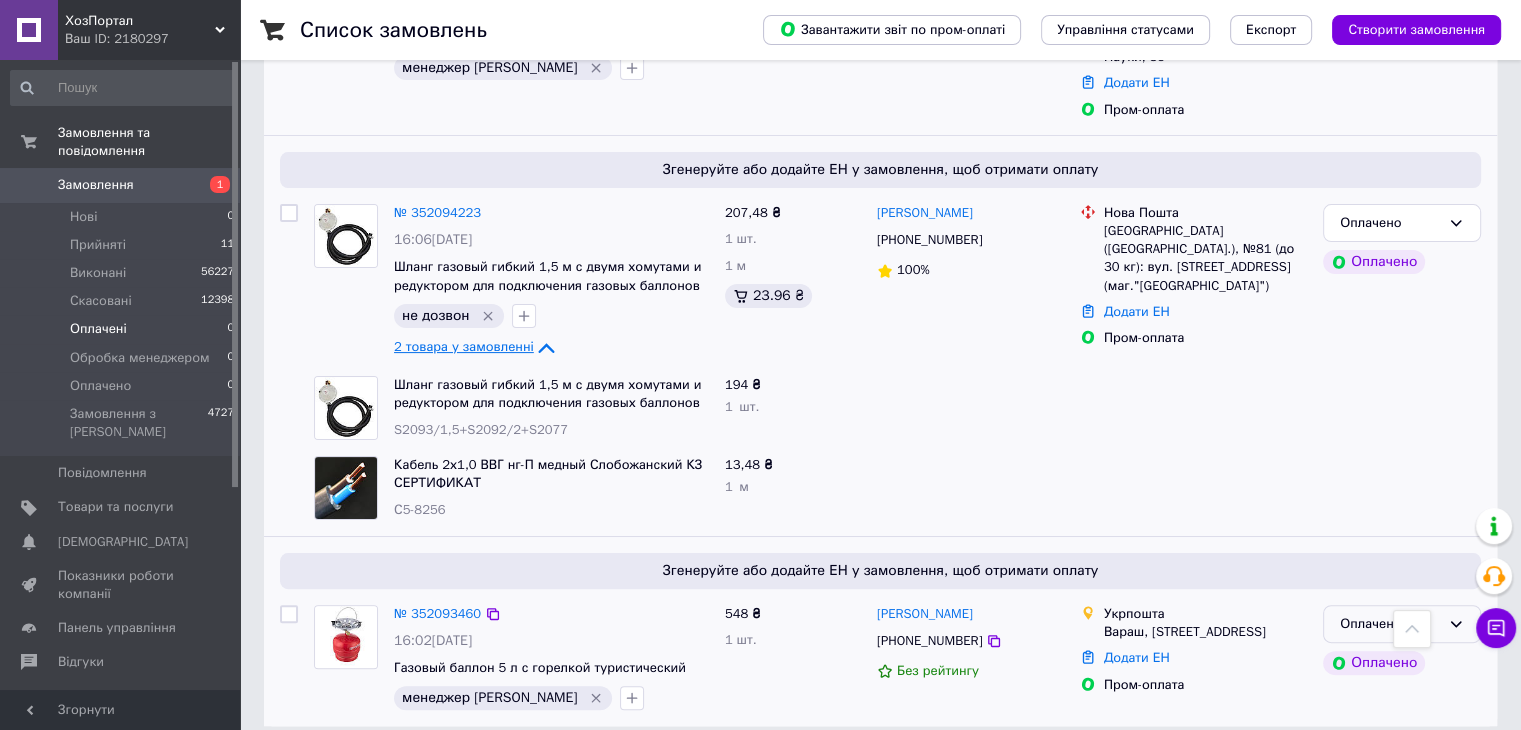click on "Оплачено" at bounding box center (1390, 624) 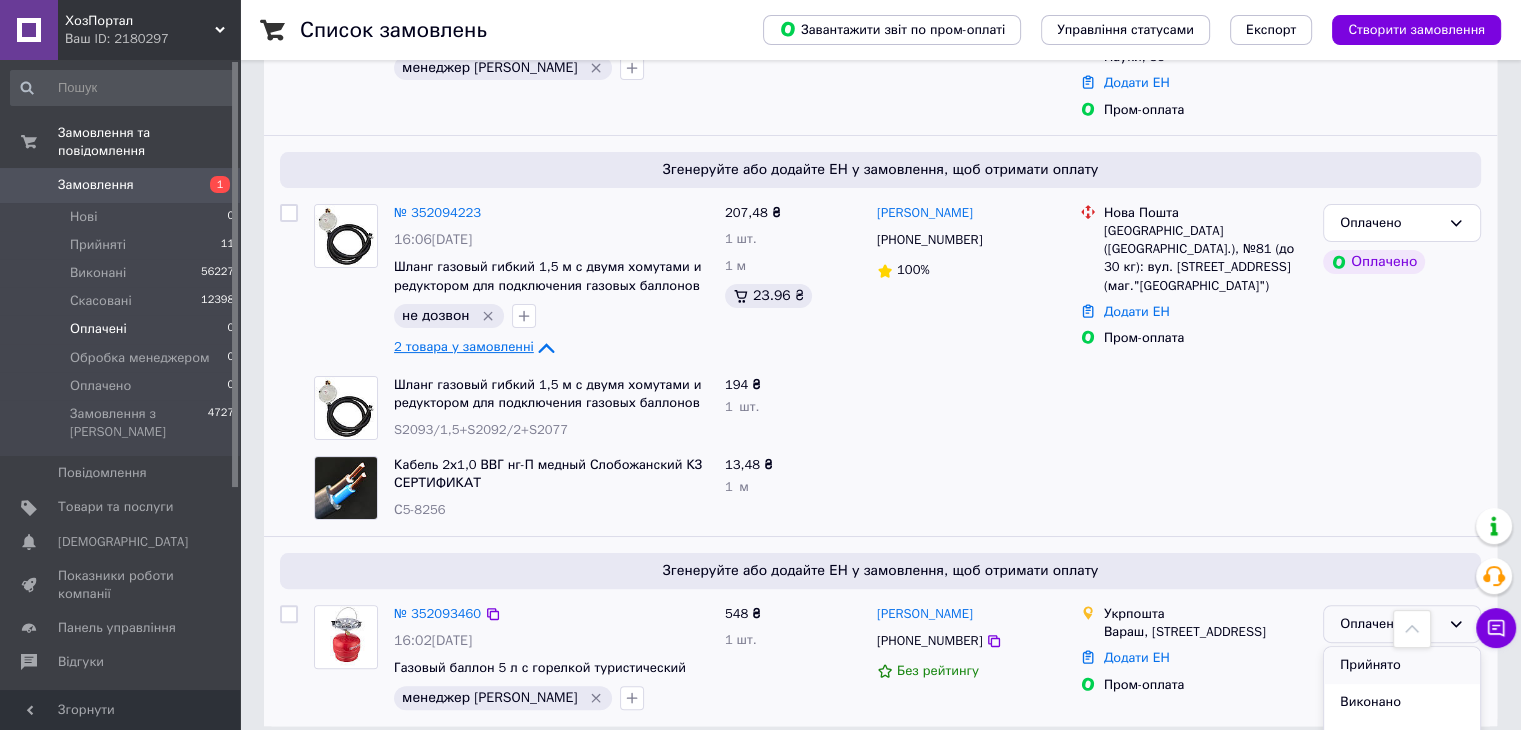 click on "Прийнято" at bounding box center [1402, 665] 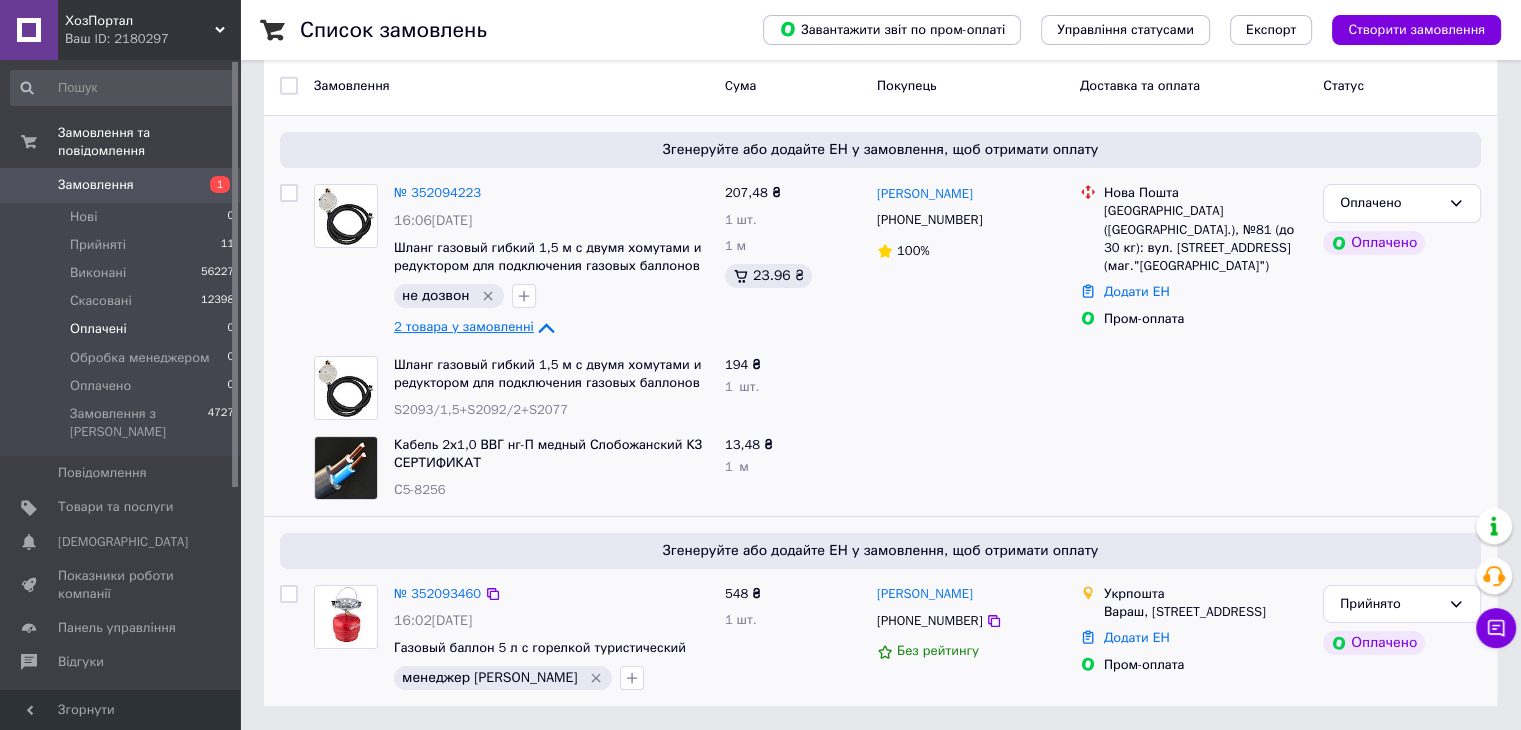 scroll, scrollTop: 170, scrollLeft: 0, axis: vertical 